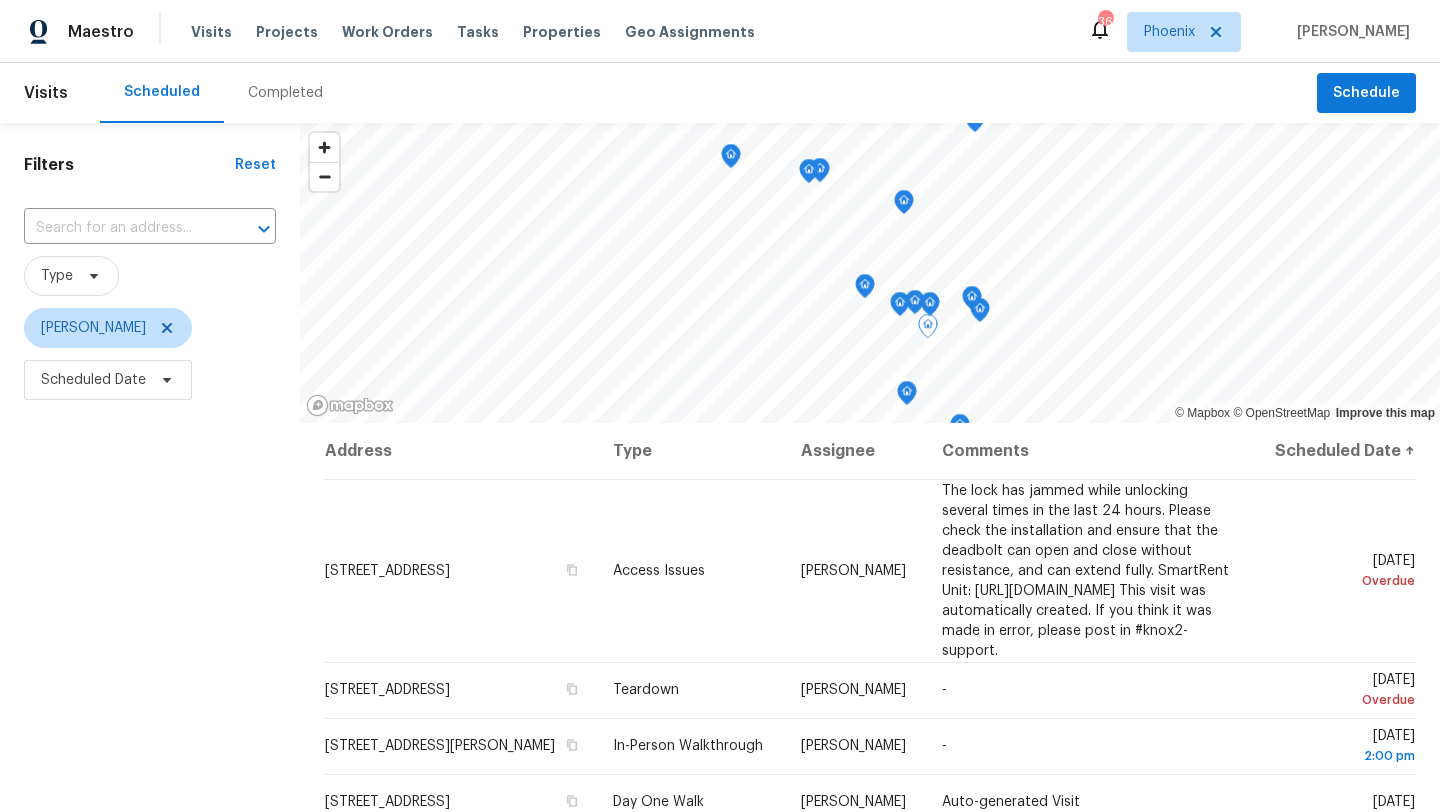 scroll, scrollTop: 0, scrollLeft: 0, axis: both 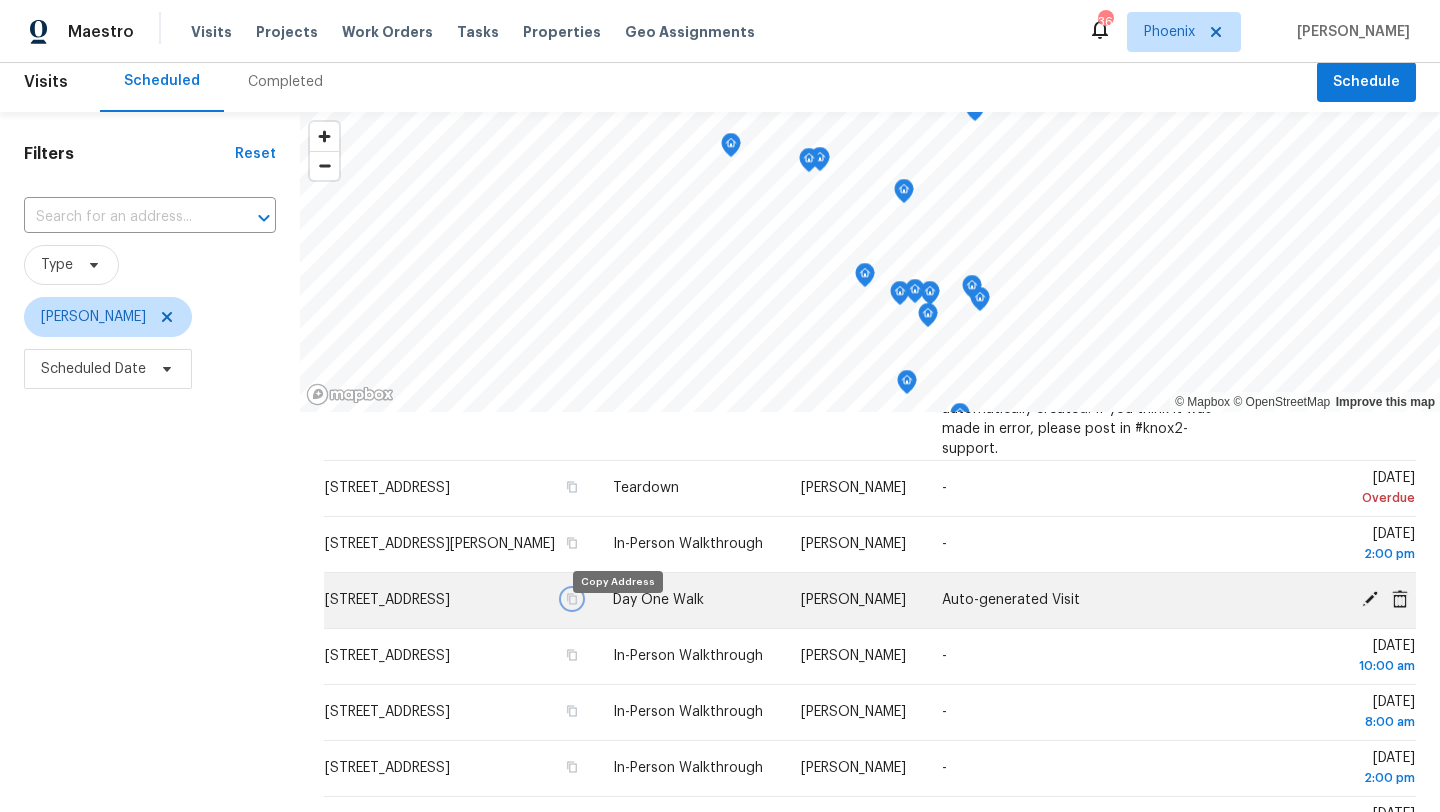 click 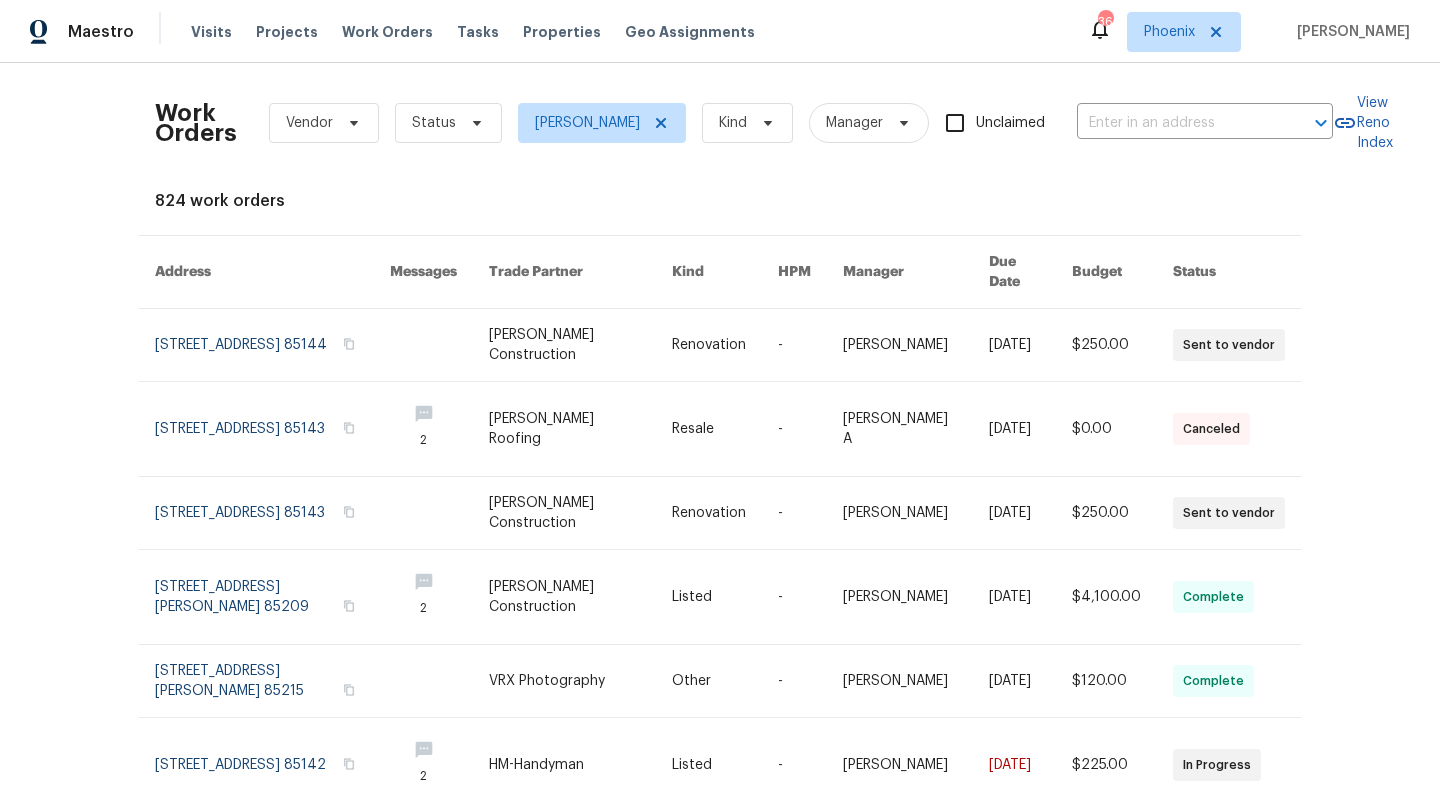 scroll, scrollTop: 0, scrollLeft: 0, axis: both 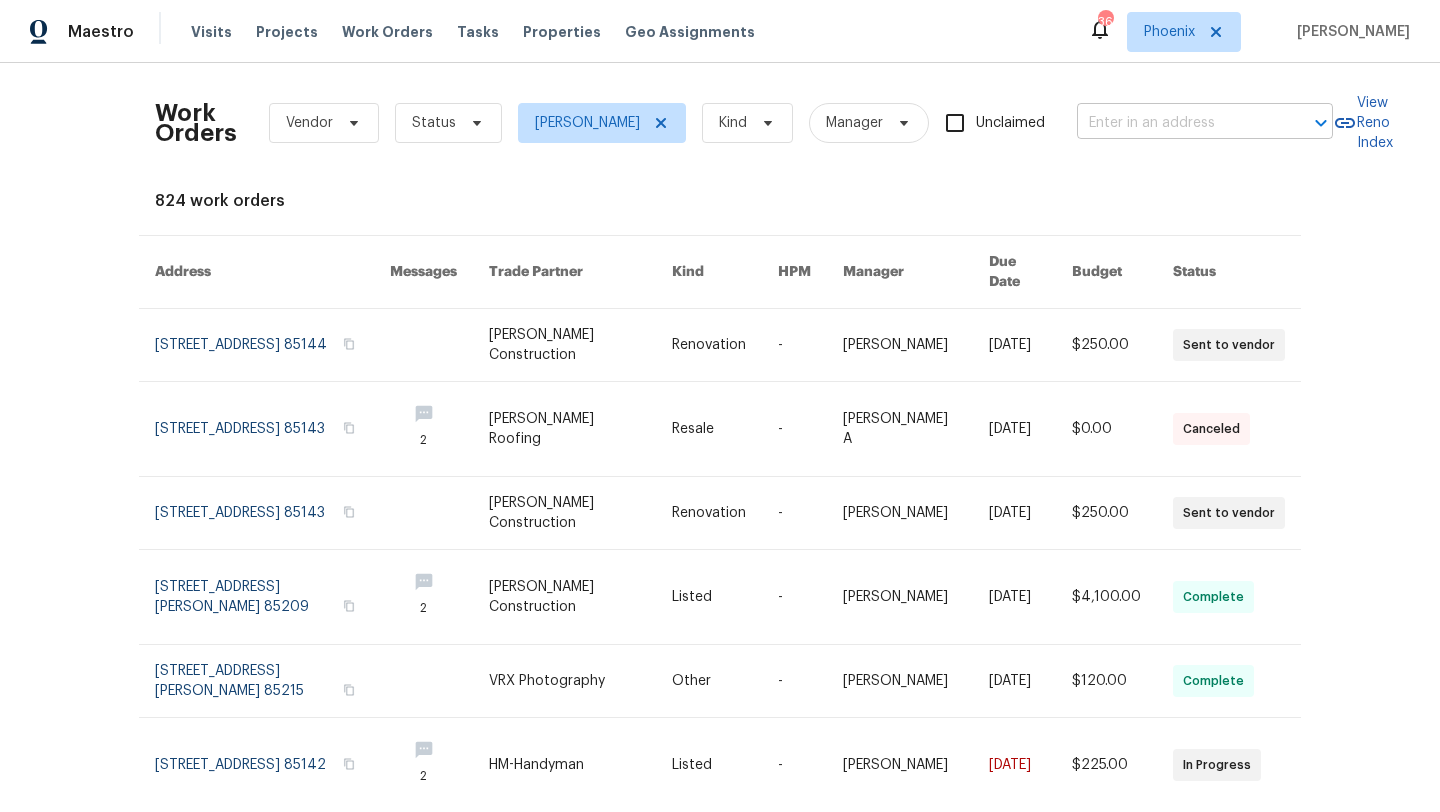 click at bounding box center (1177, 123) 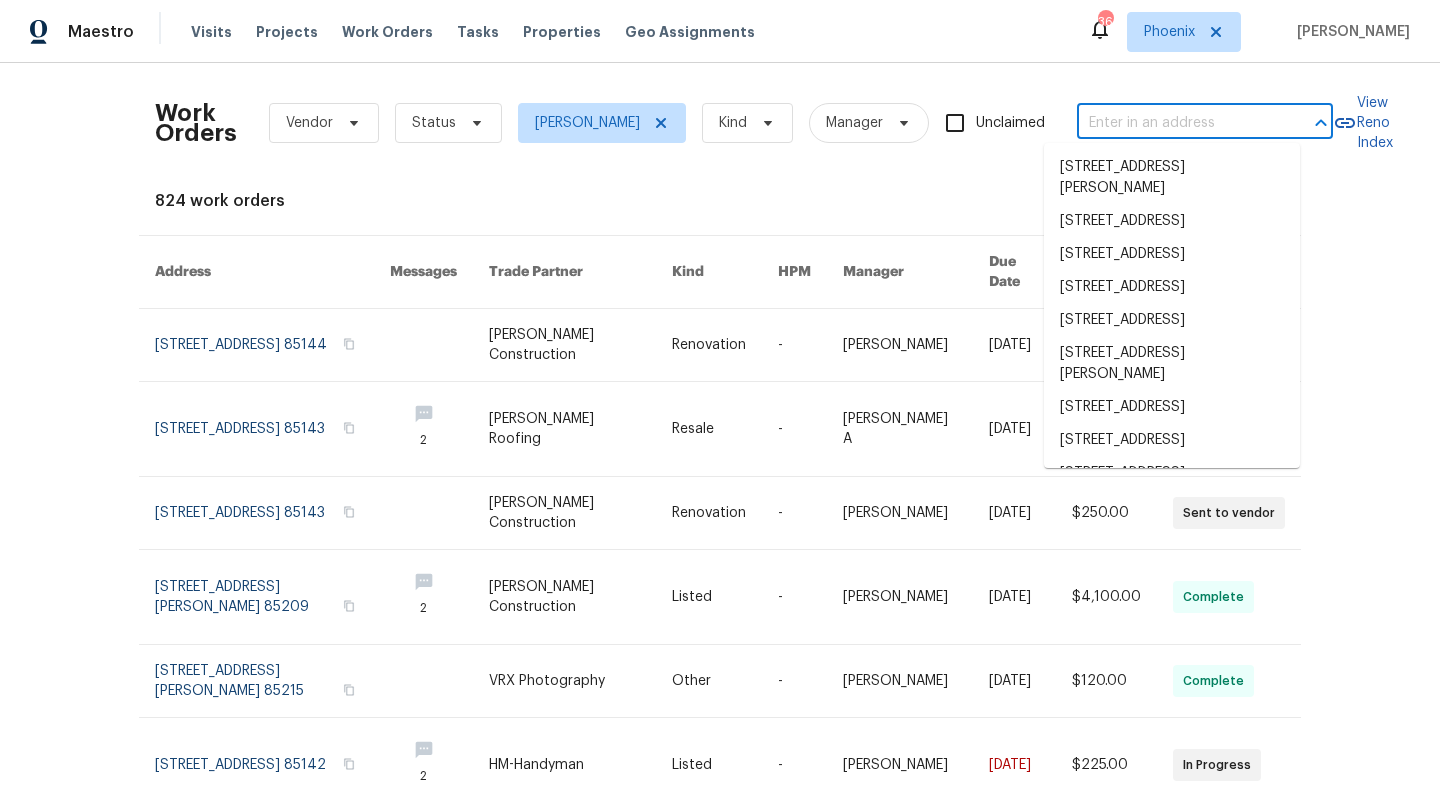paste on "4690 E Pearl Rd, San Tan Valley, AZ 85143" 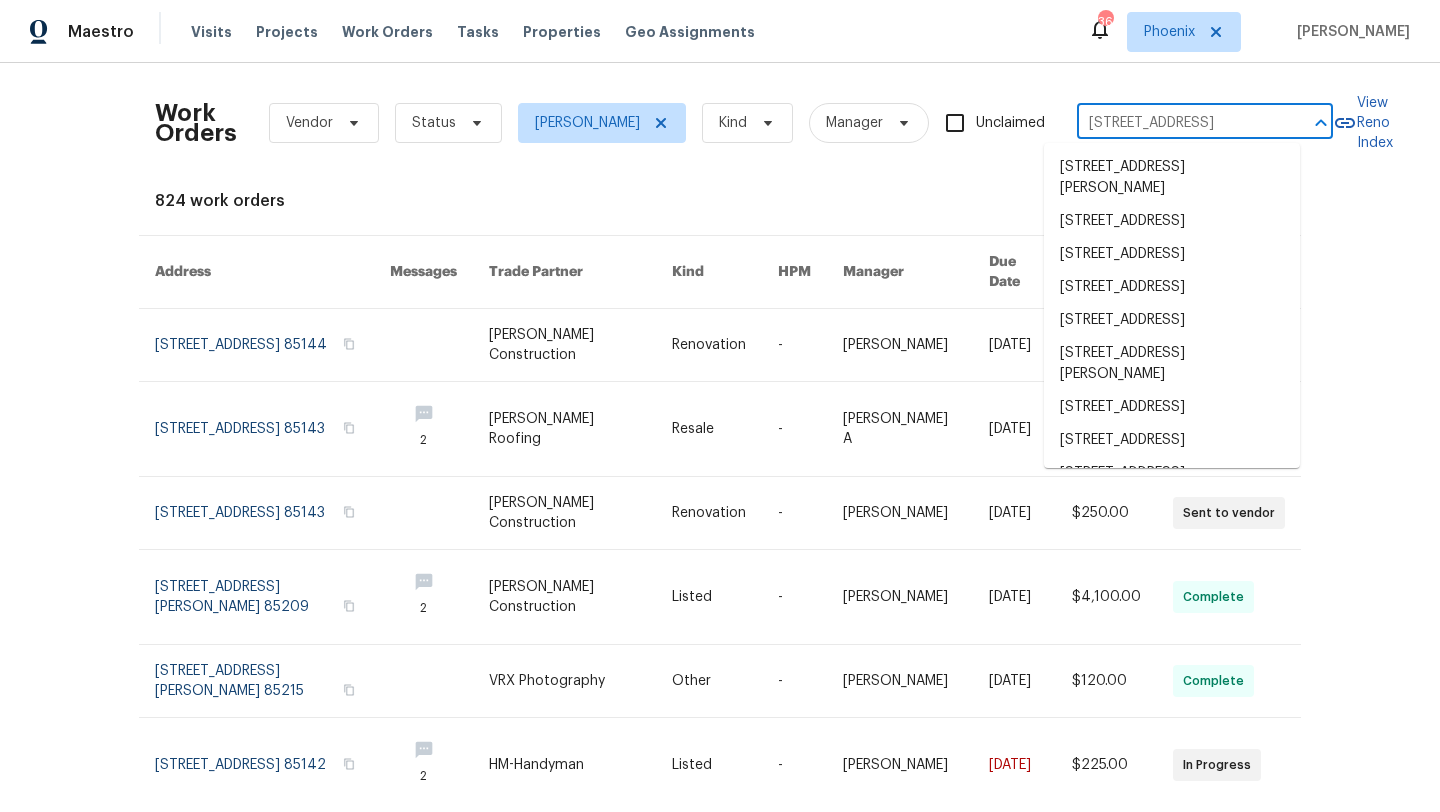 scroll, scrollTop: 0, scrollLeft: 85, axis: horizontal 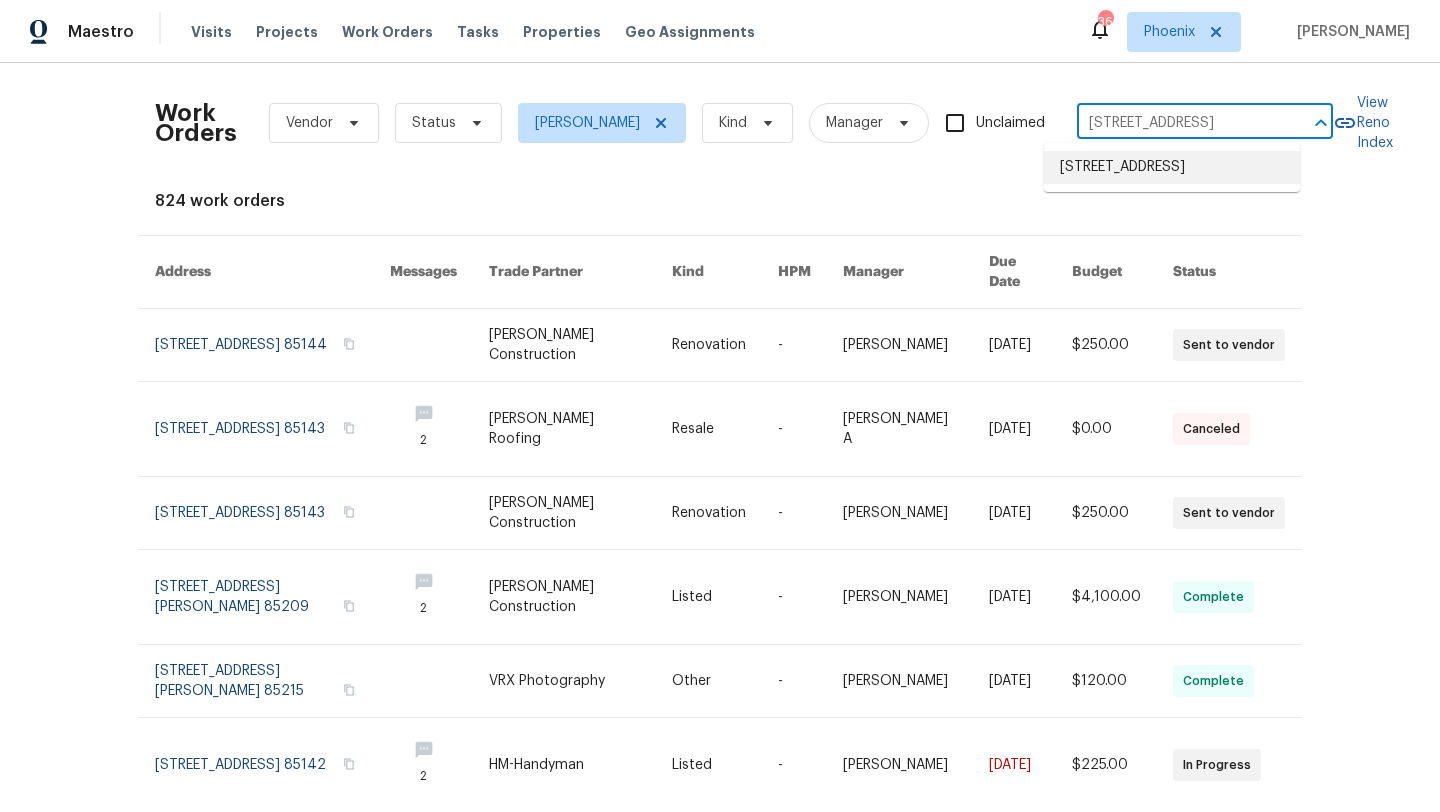 click on "4690 E Pearl Rd, San Tan Valley, AZ 85143" at bounding box center [1172, 167] 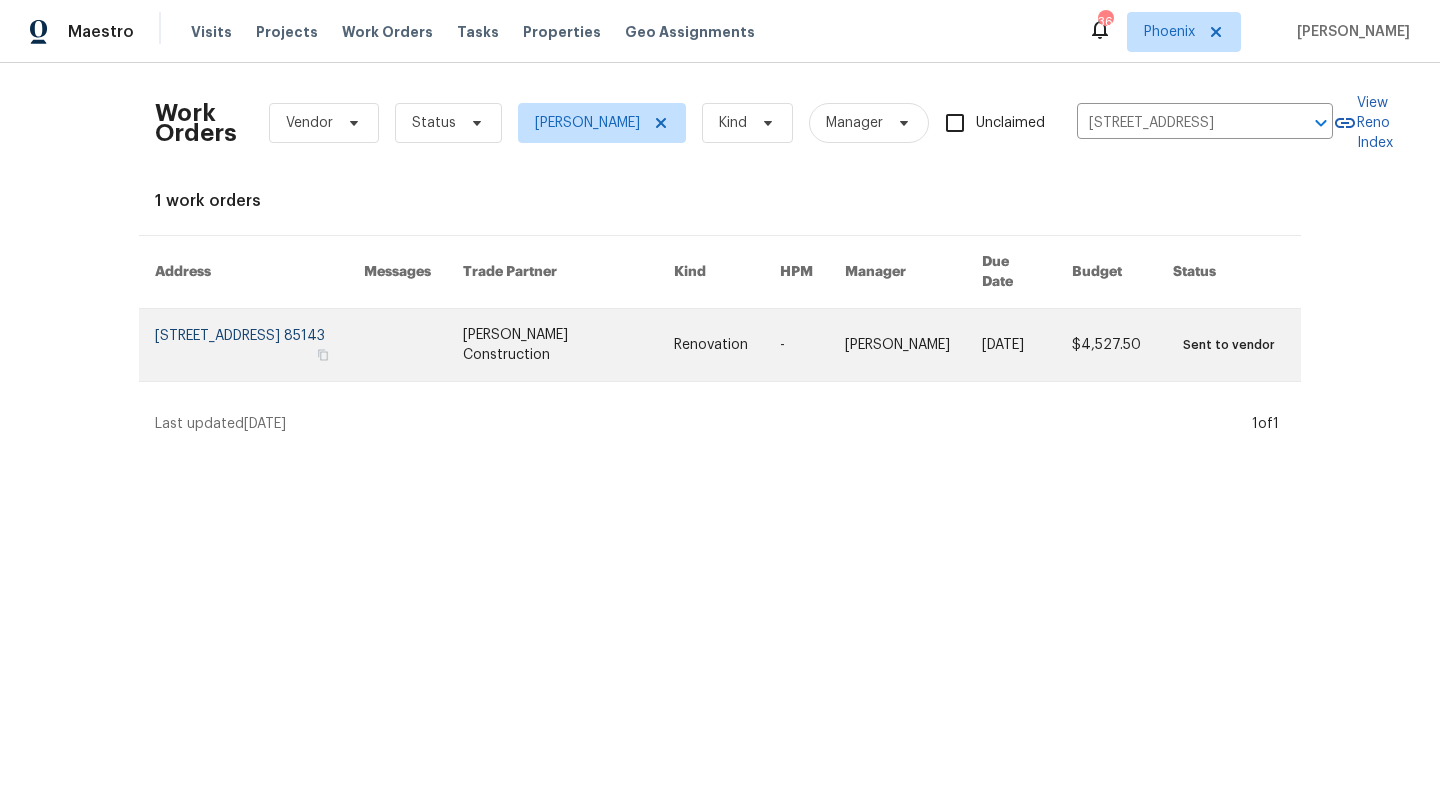 click at bounding box center [259, 345] 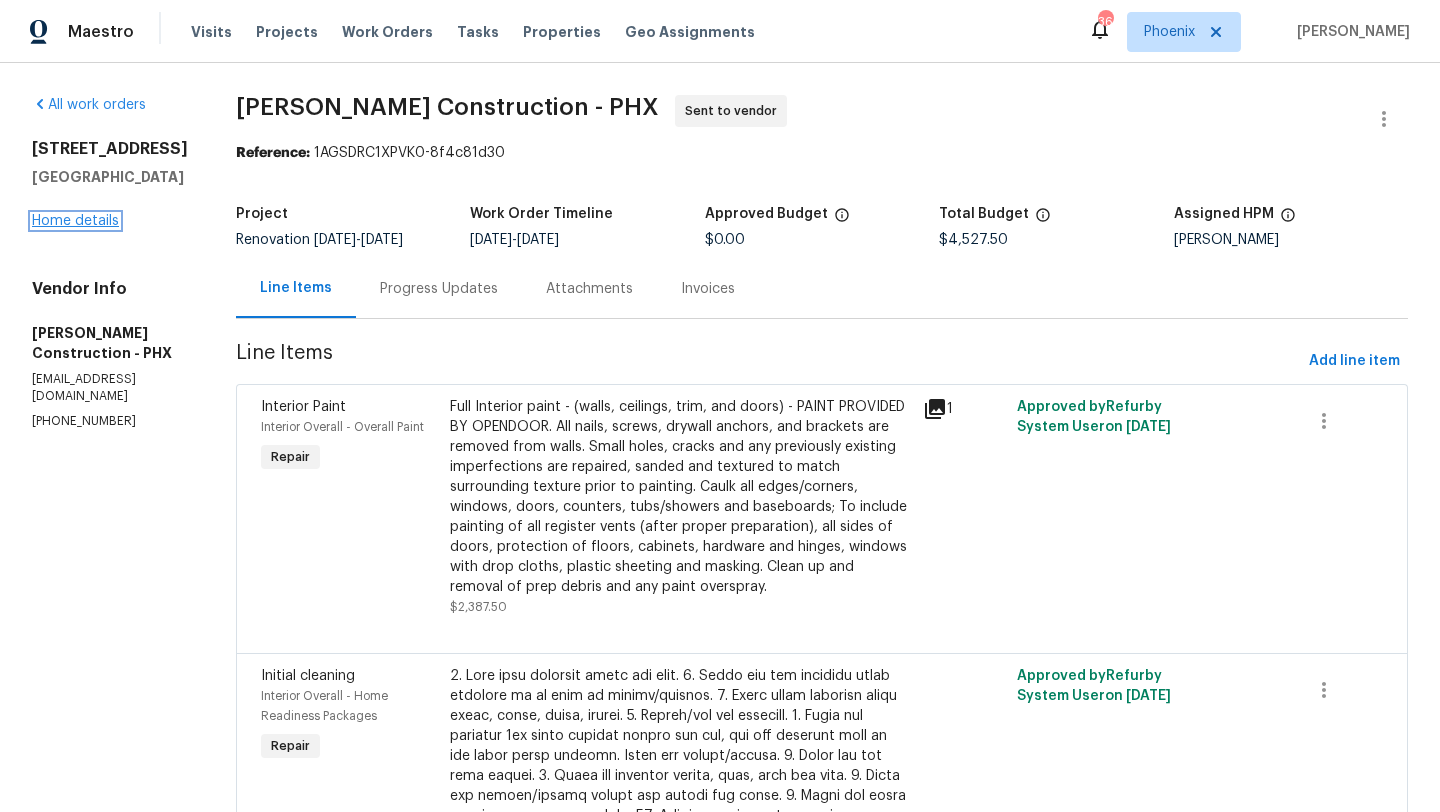 click on "Home details" at bounding box center [75, 221] 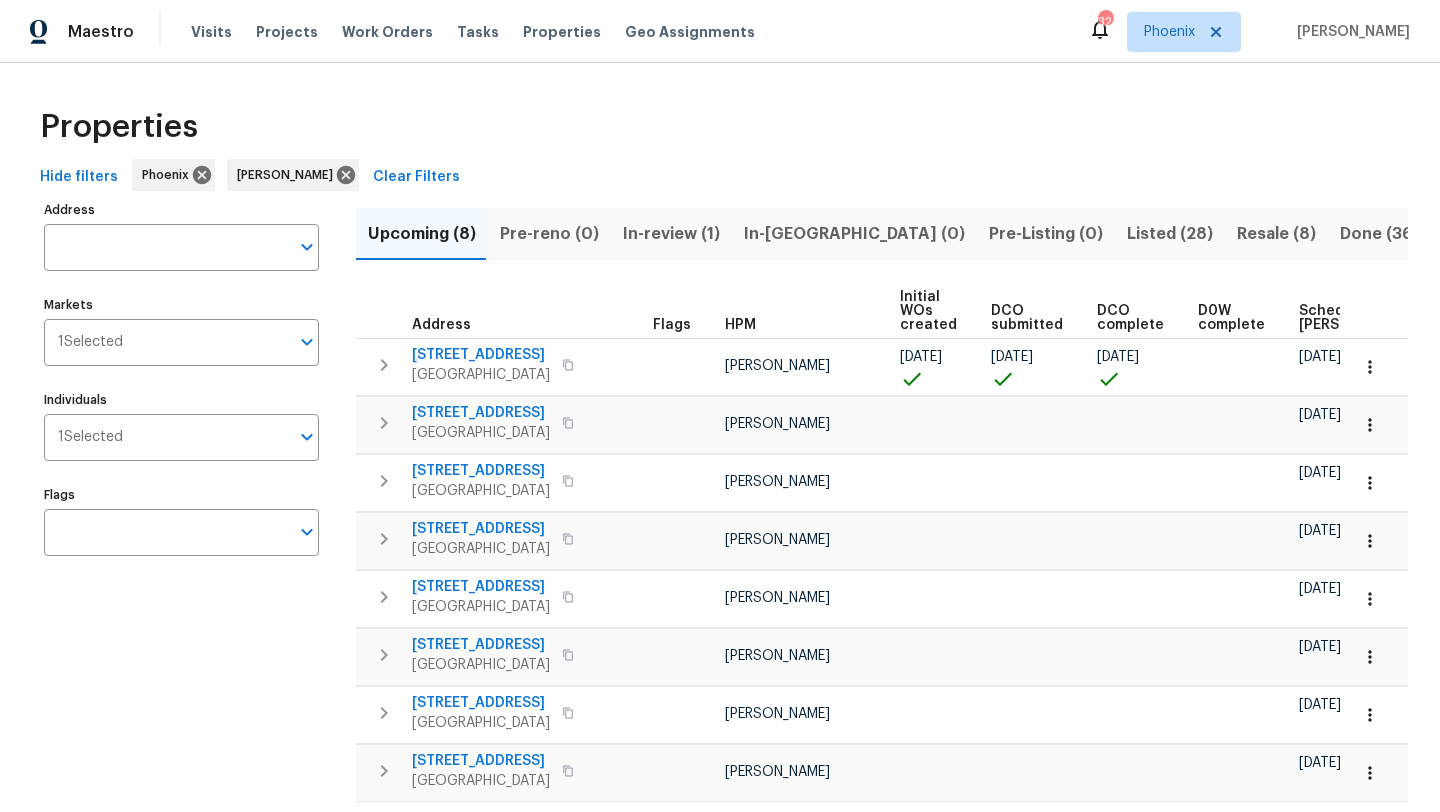 scroll, scrollTop: 0, scrollLeft: 0, axis: both 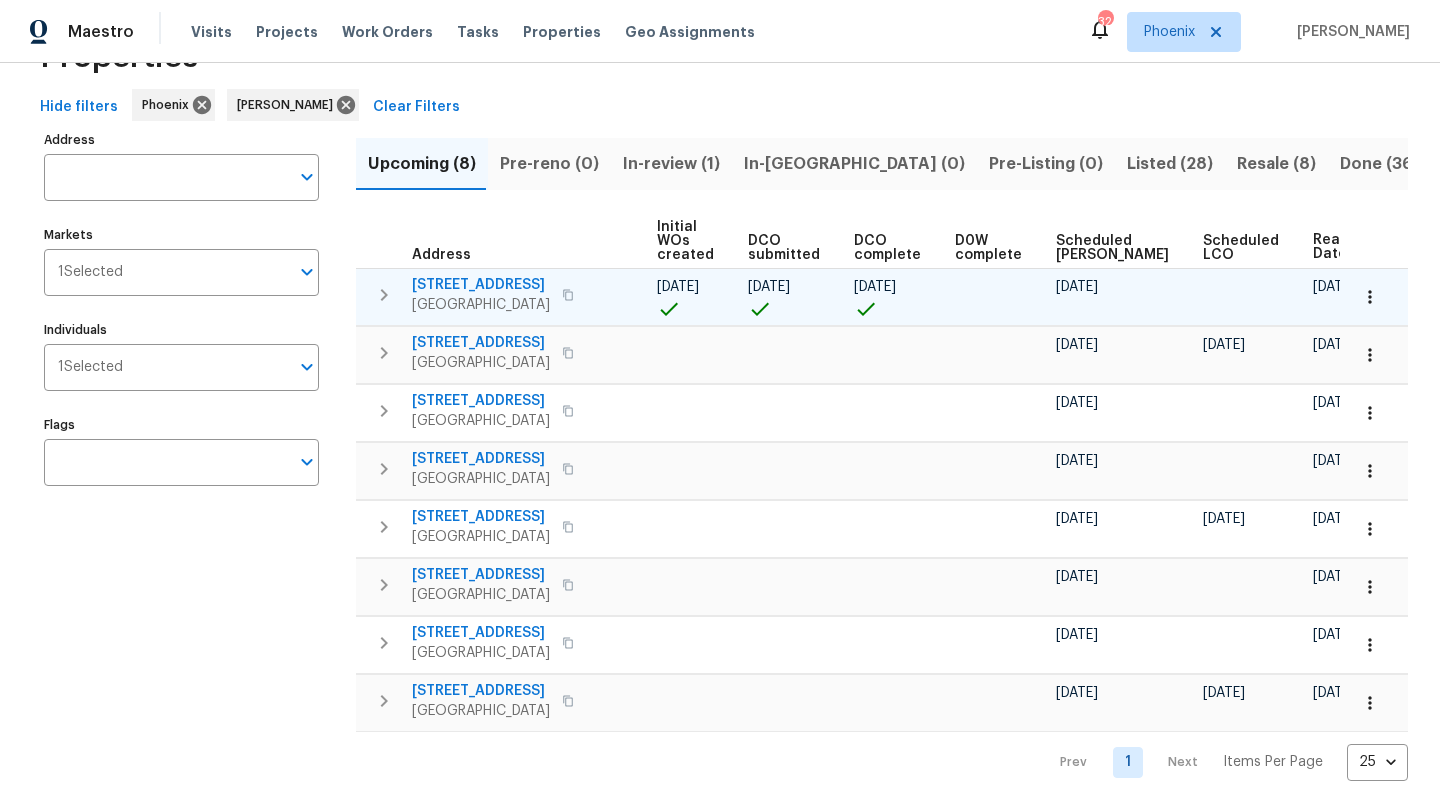 click 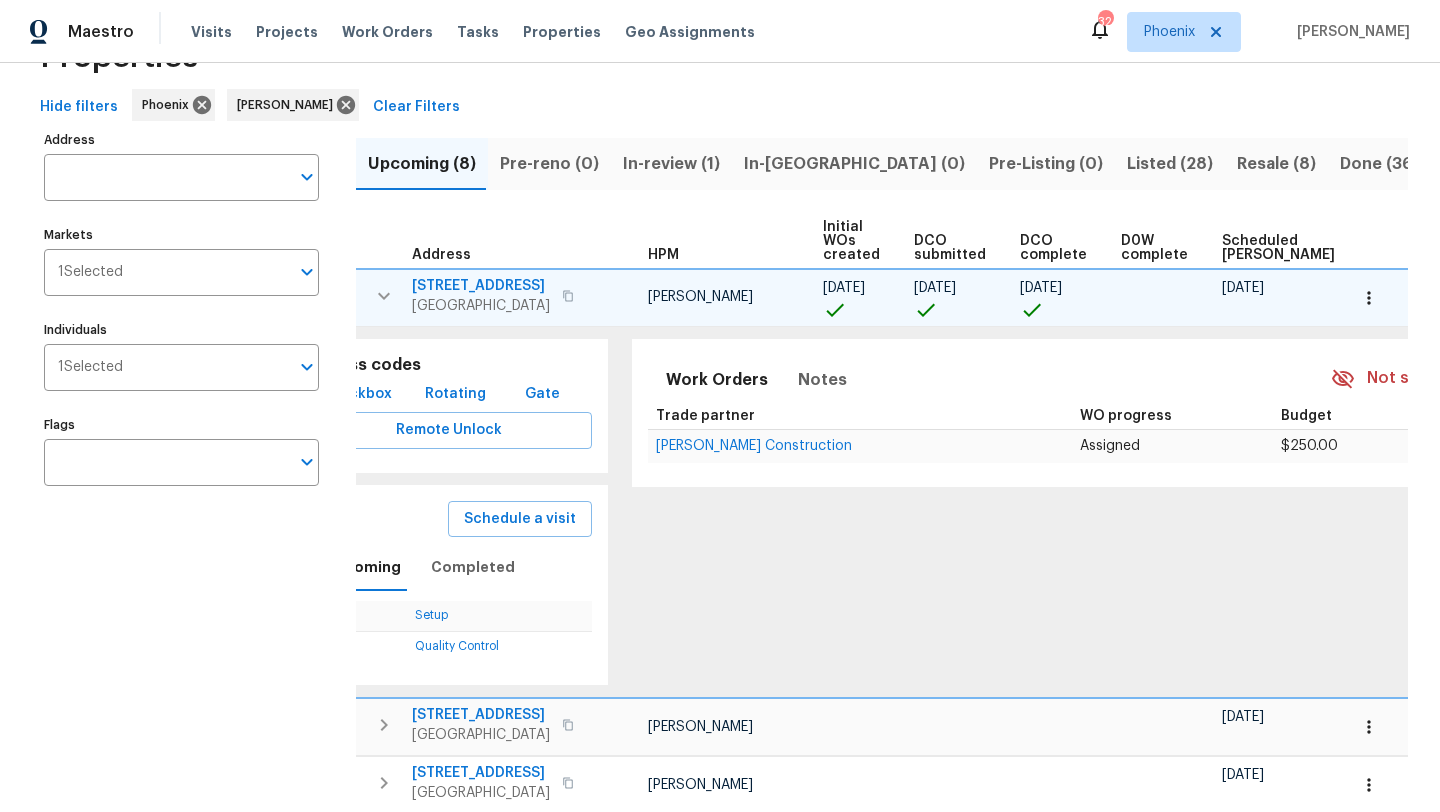 scroll, scrollTop: 0, scrollLeft: 0, axis: both 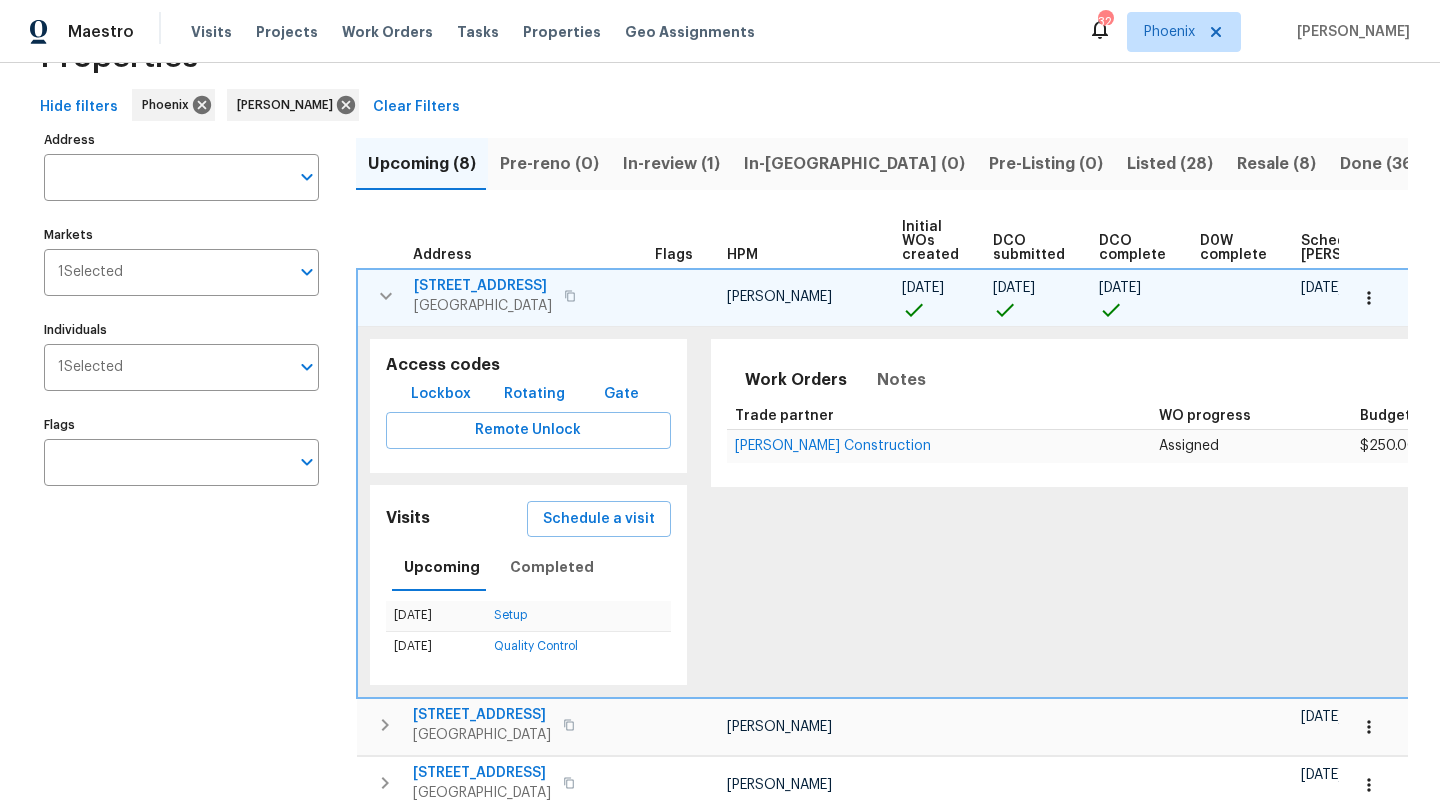 click on "Lockbox" at bounding box center (441, 394) 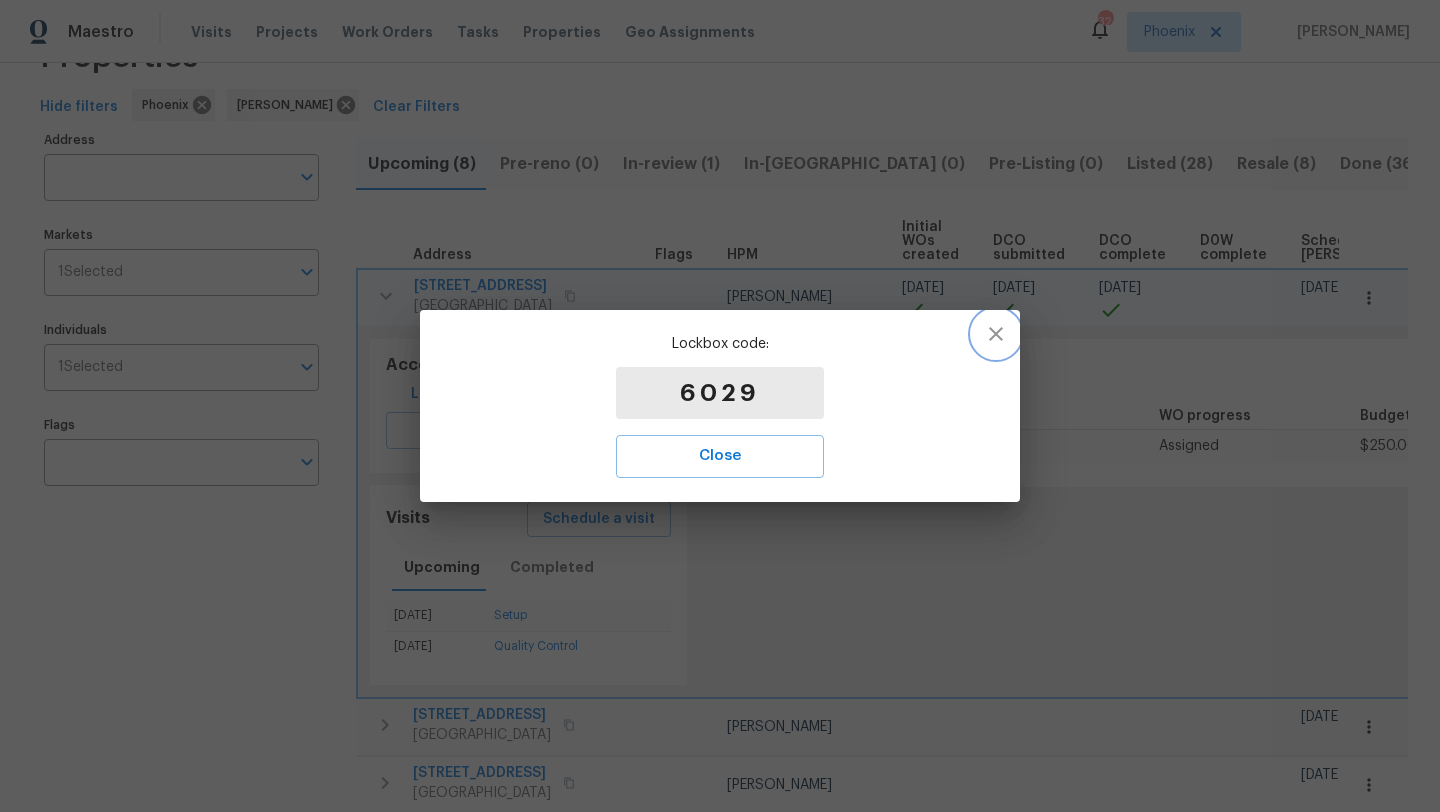click 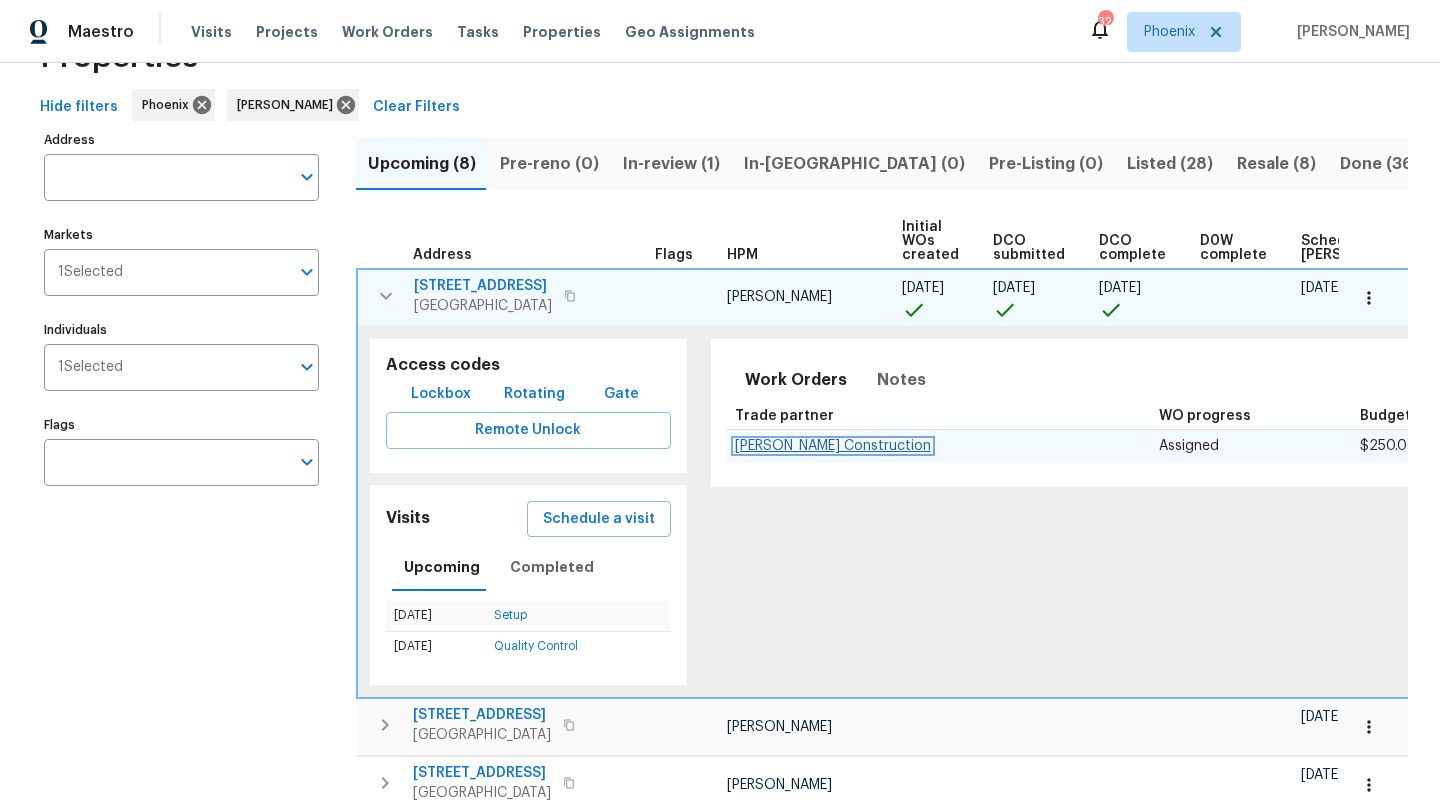 click on "[PERSON_NAME] Construction" at bounding box center [833, 446] 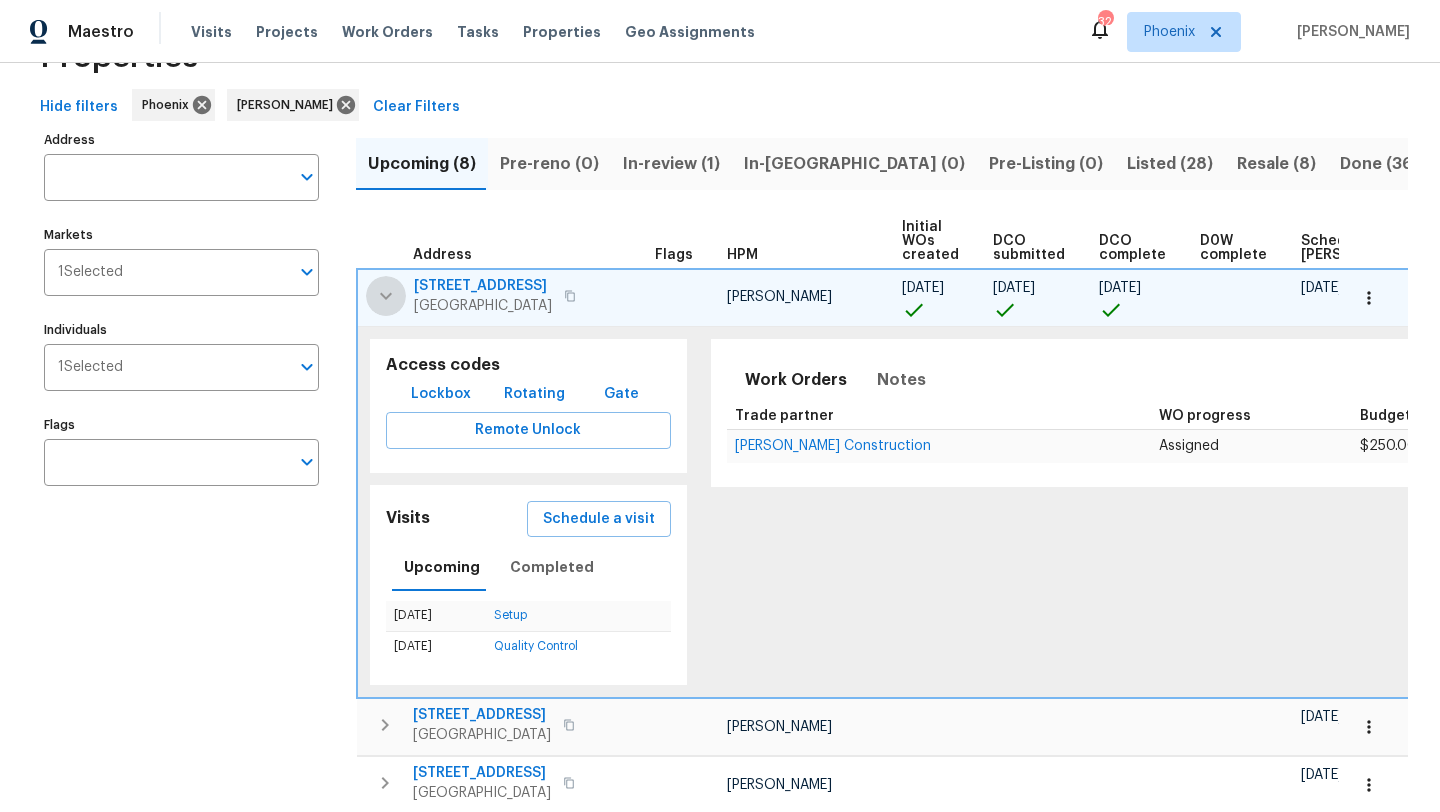 click 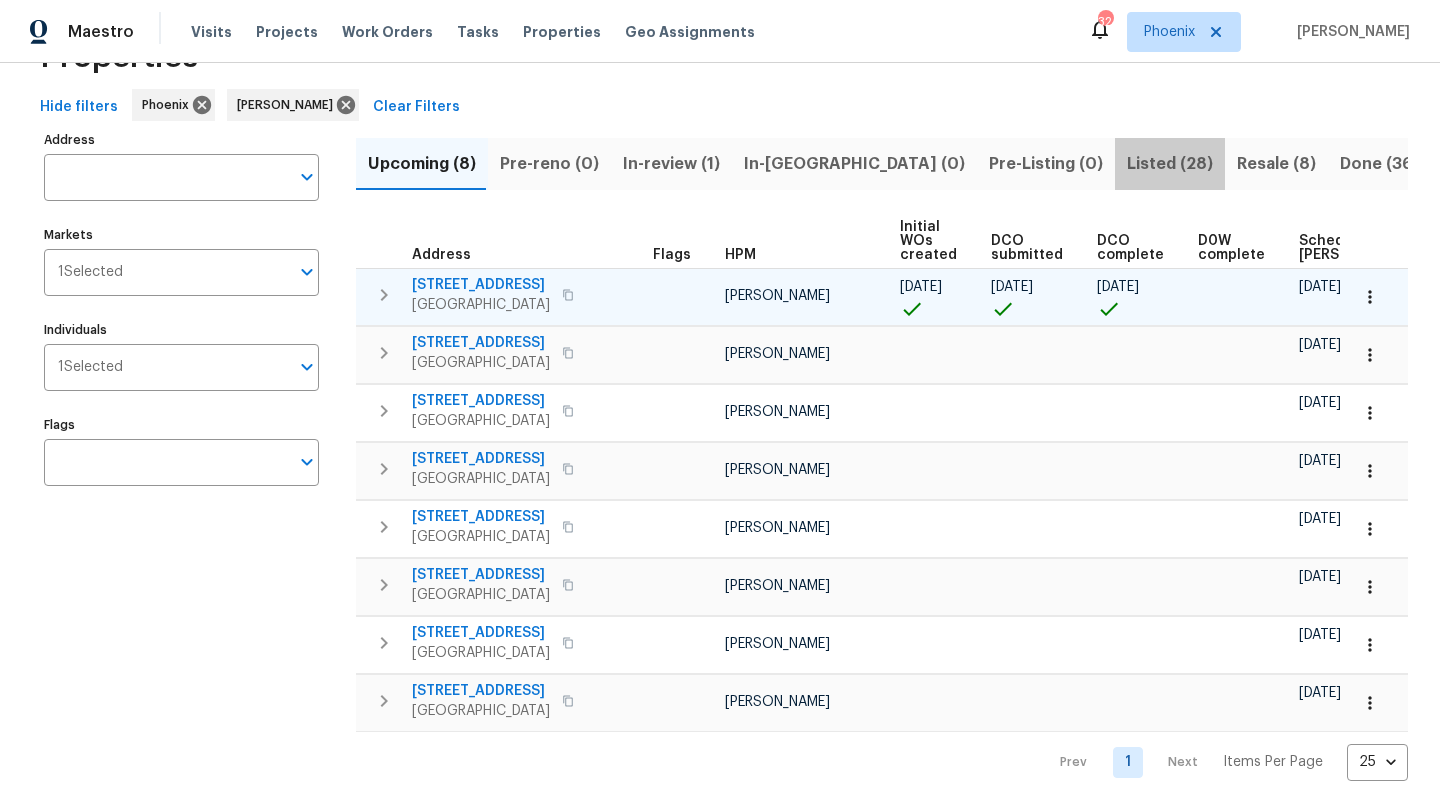 click on "Listed (28)" at bounding box center [1170, 164] 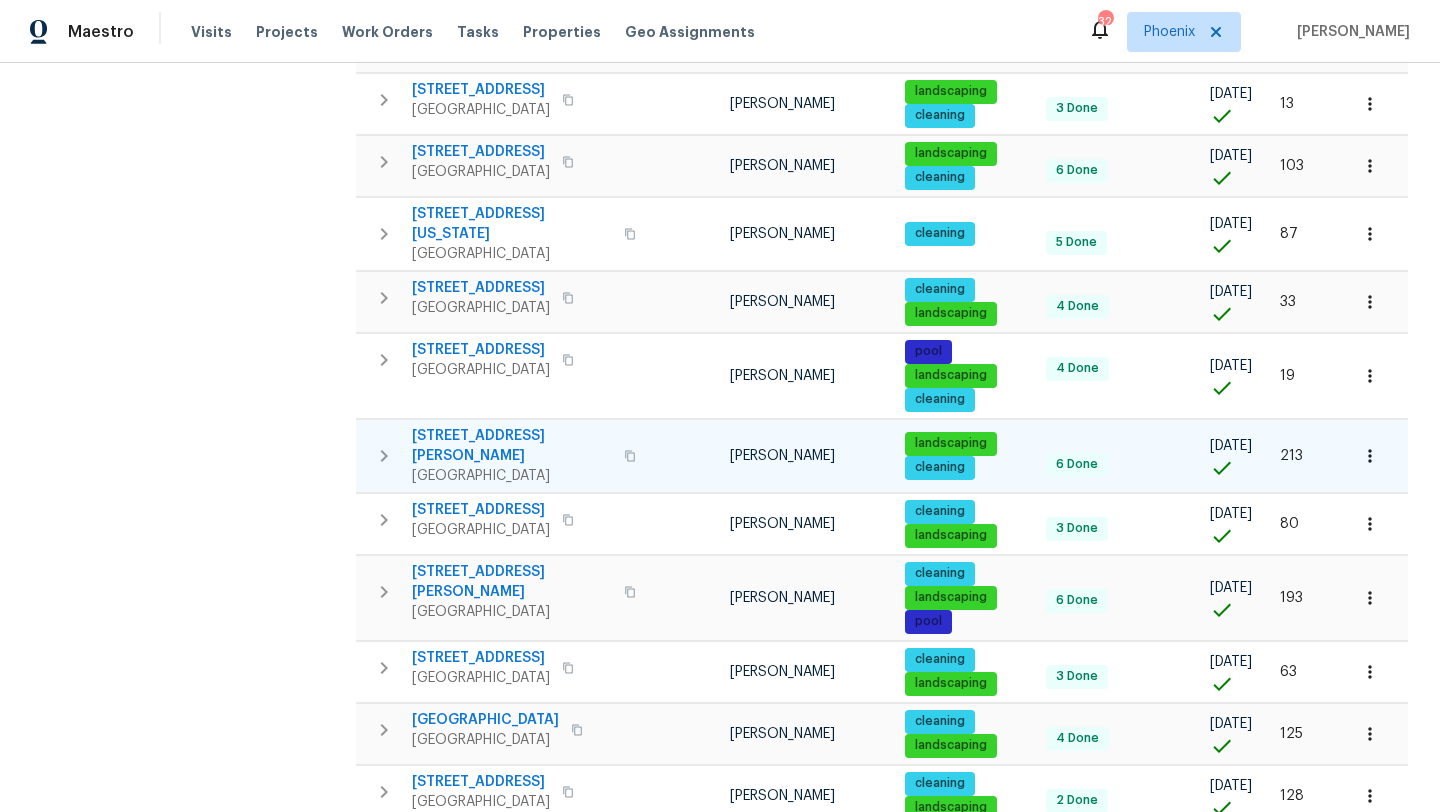 scroll, scrollTop: 995, scrollLeft: 0, axis: vertical 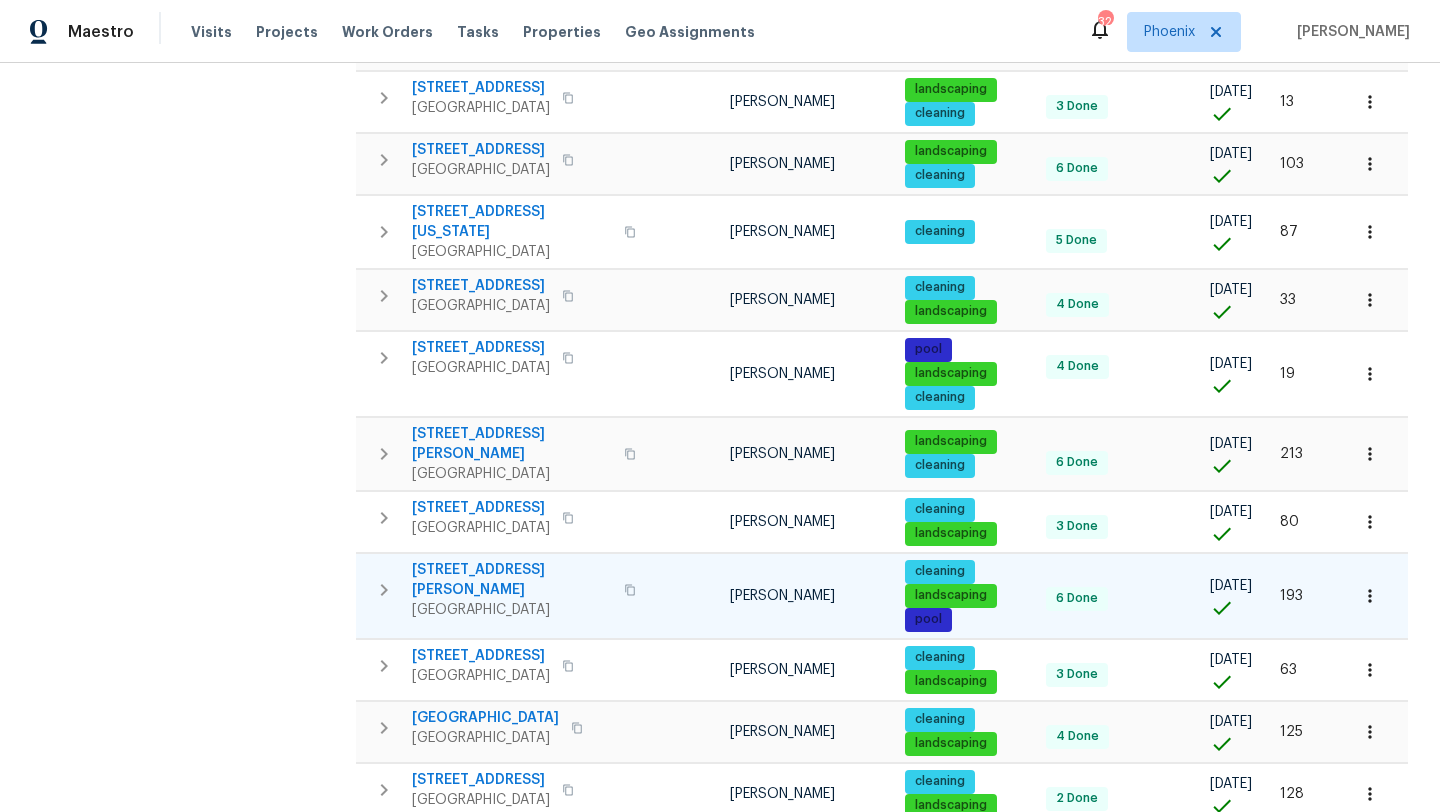 click 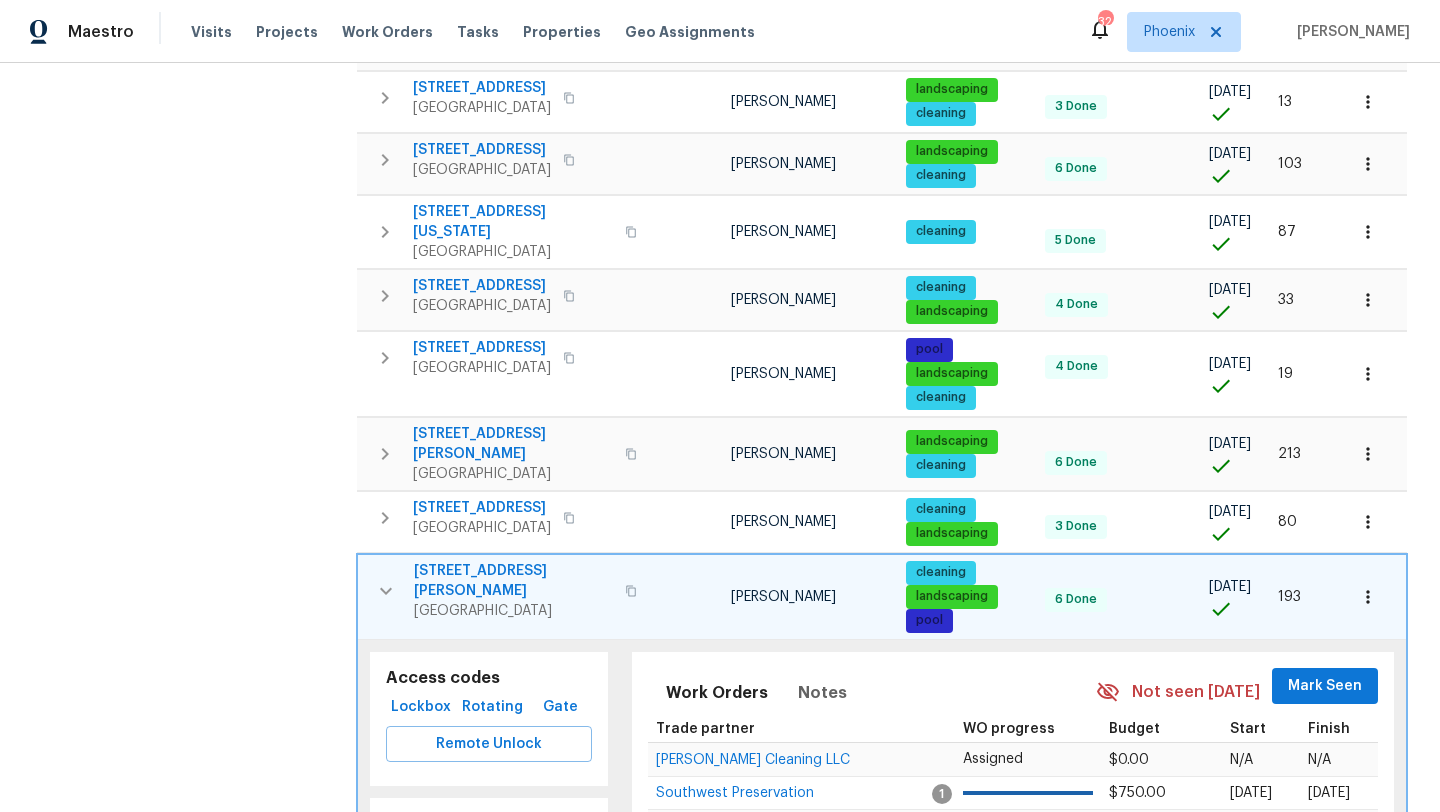 click on "10221 E Knowles Ave" at bounding box center [513, 581] 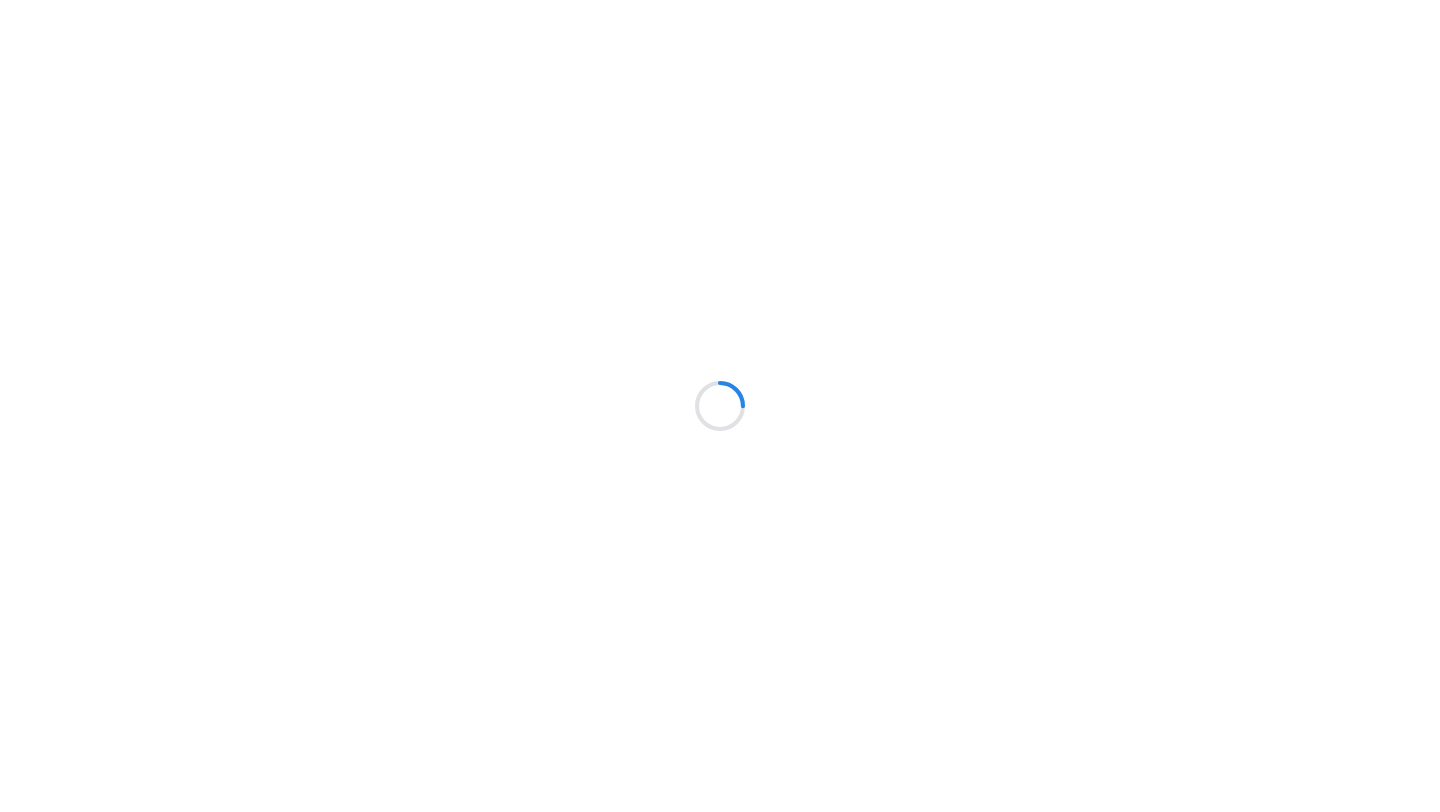 scroll, scrollTop: 0, scrollLeft: 0, axis: both 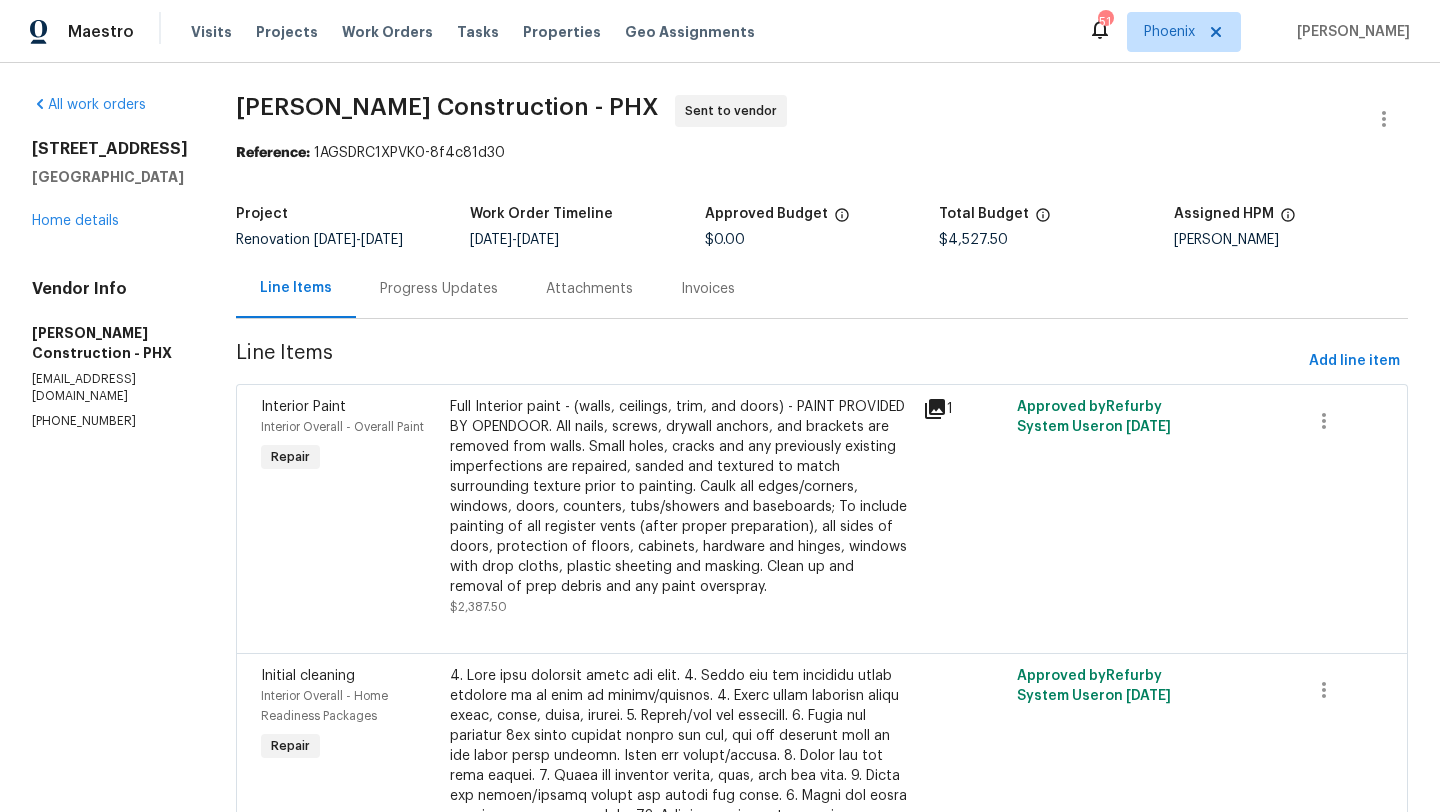 click on "4690 E Pearl Rd San Tan Valley, AZ 85143 Home details" at bounding box center [110, 185] 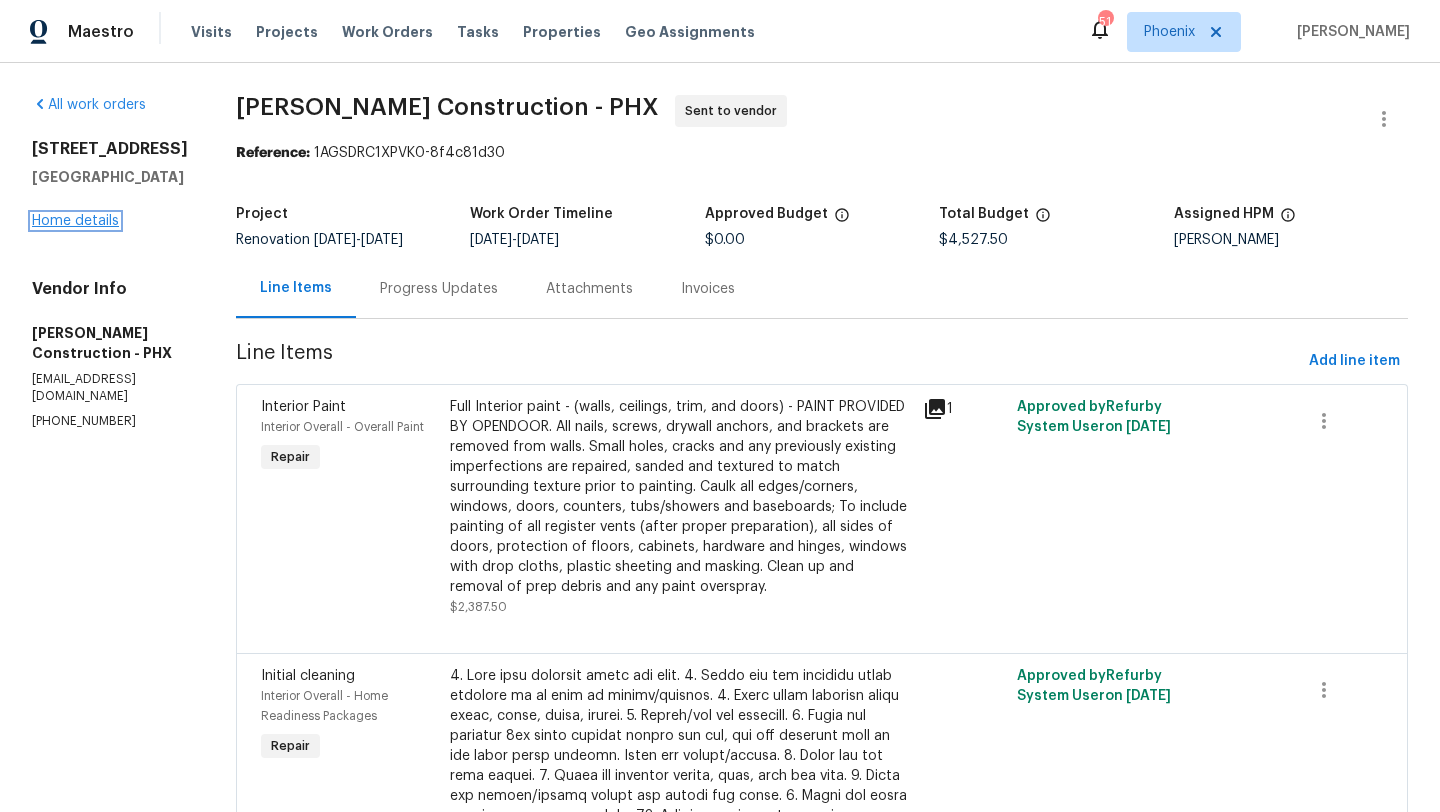 click on "Home details" at bounding box center [75, 221] 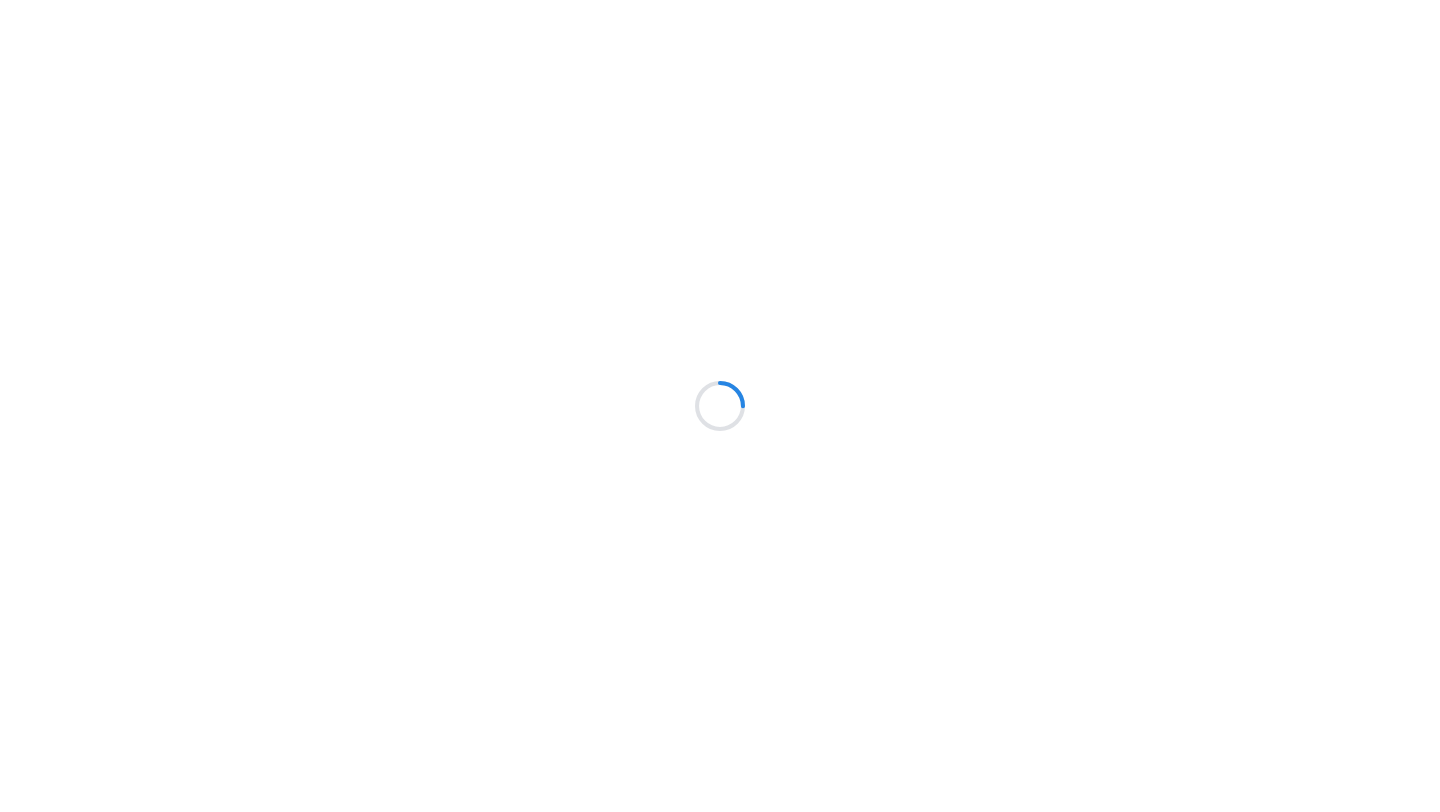 scroll, scrollTop: 0, scrollLeft: 0, axis: both 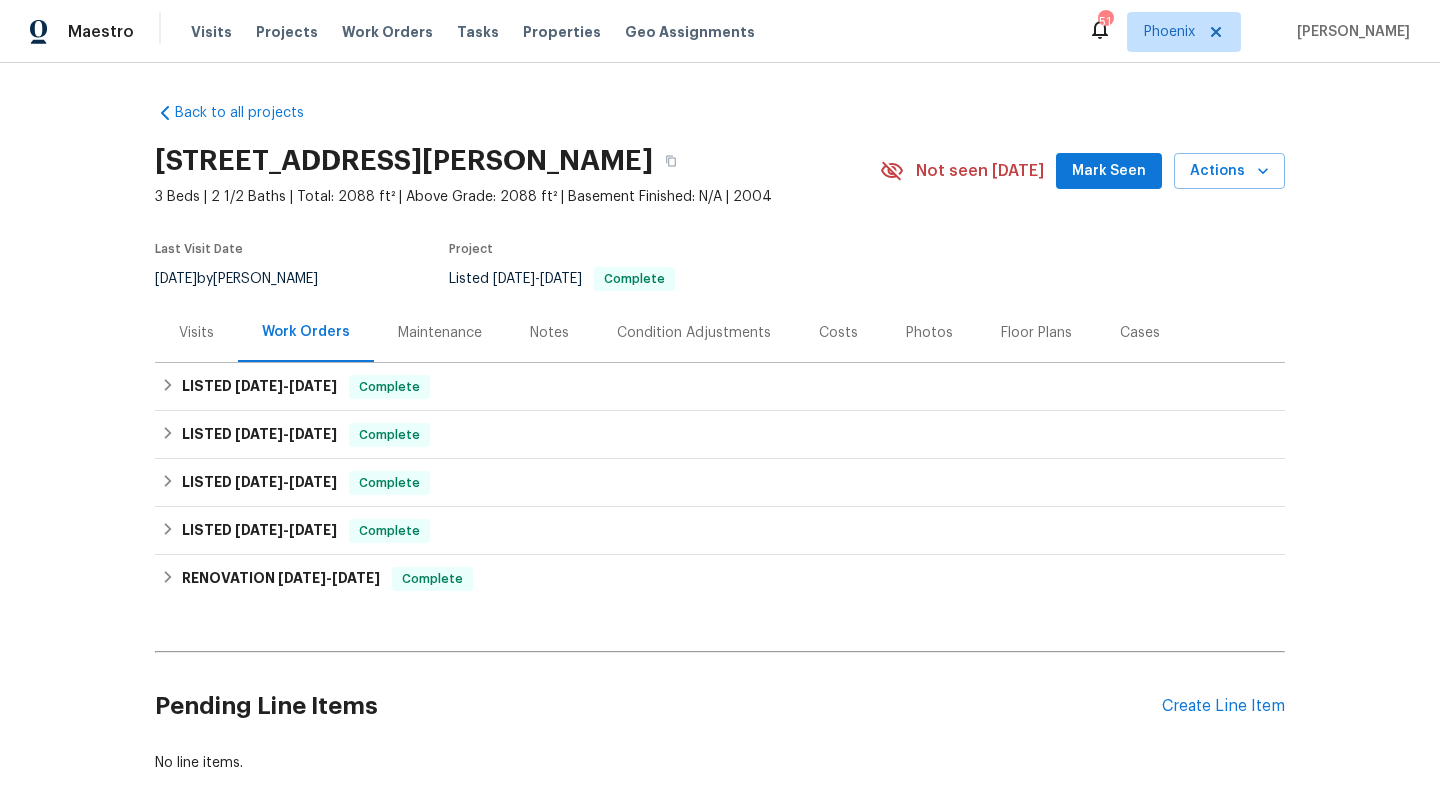 click on "Photos" at bounding box center [929, 332] 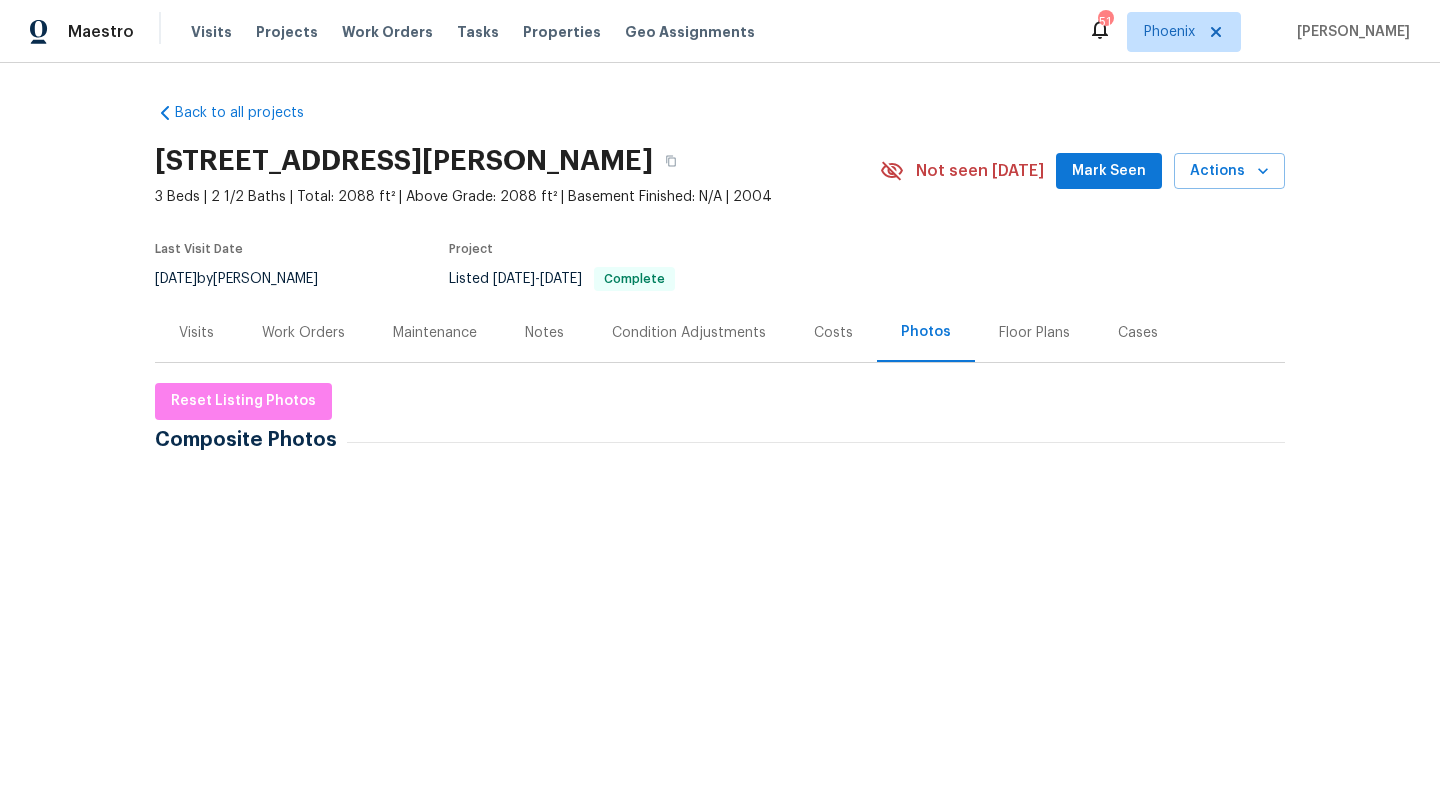 scroll, scrollTop: 125, scrollLeft: 0, axis: vertical 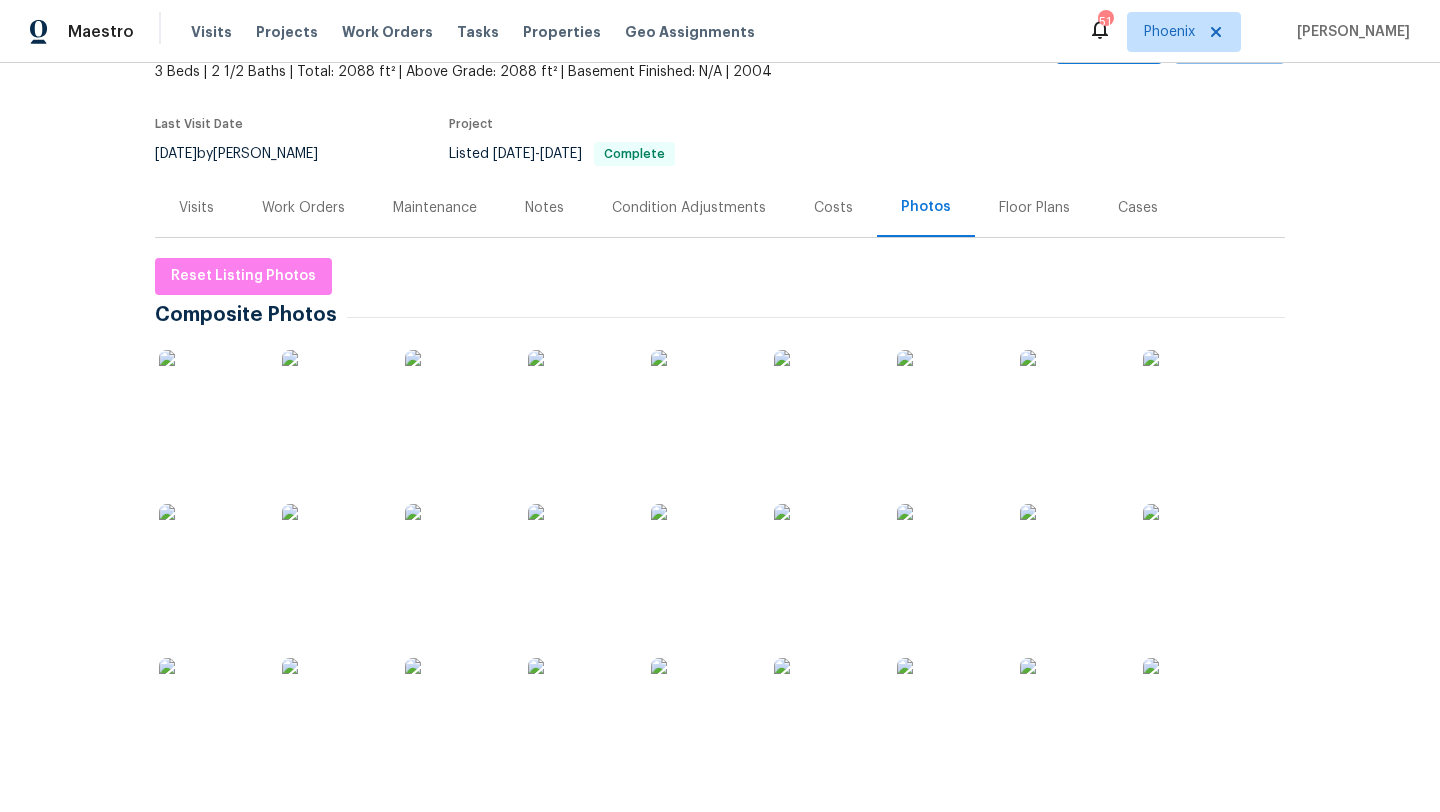 click at bounding box center (209, 400) 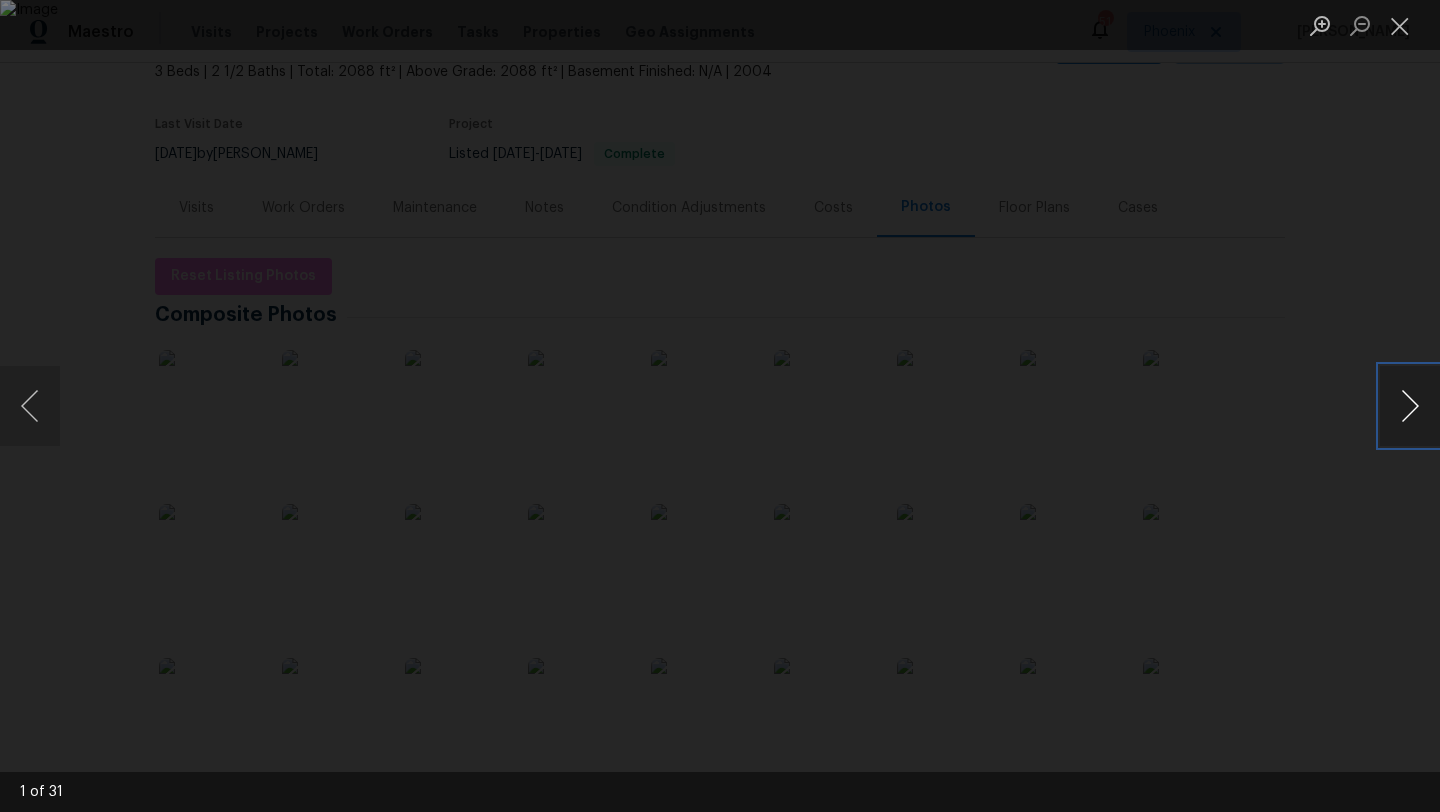 click at bounding box center (1410, 406) 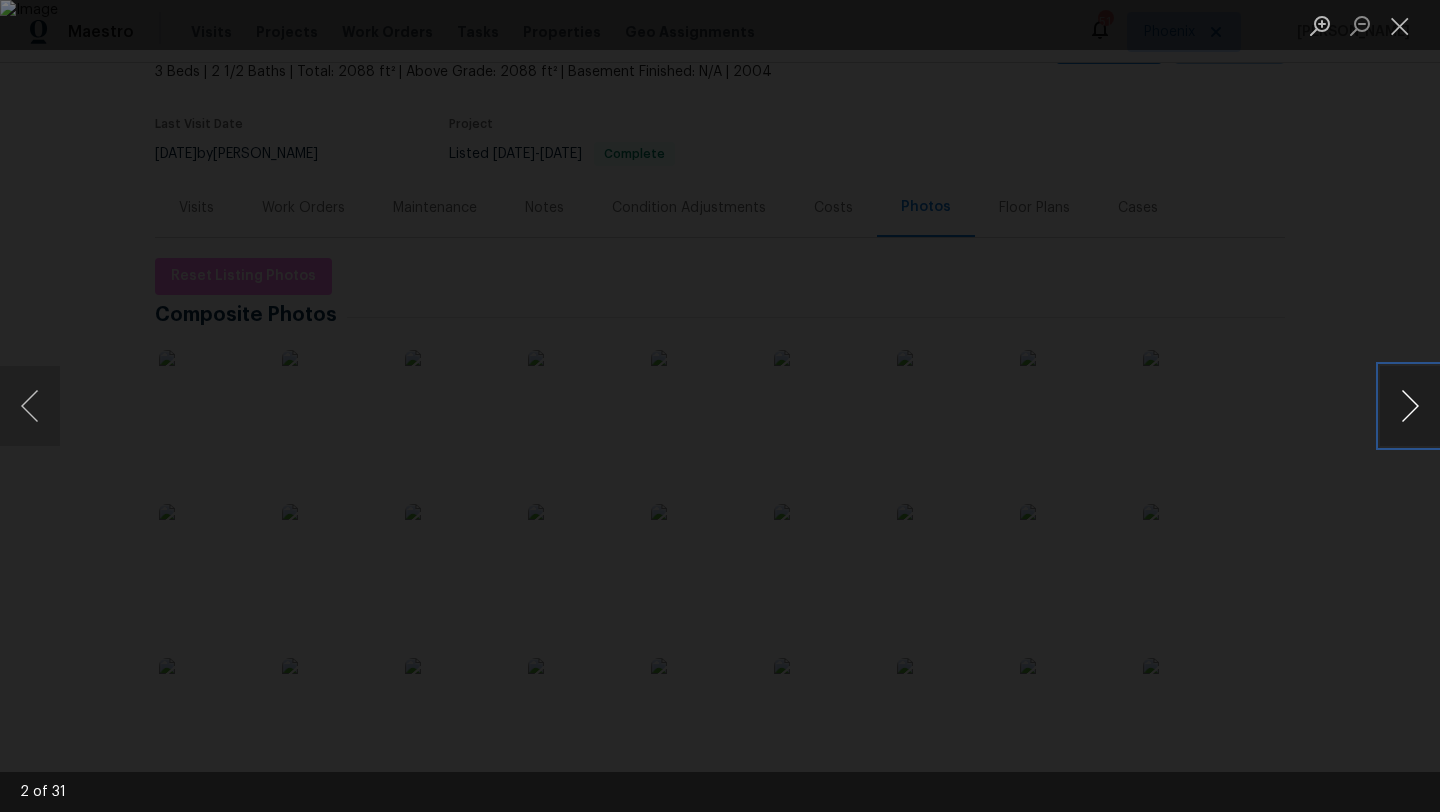 click at bounding box center (1410, 406) 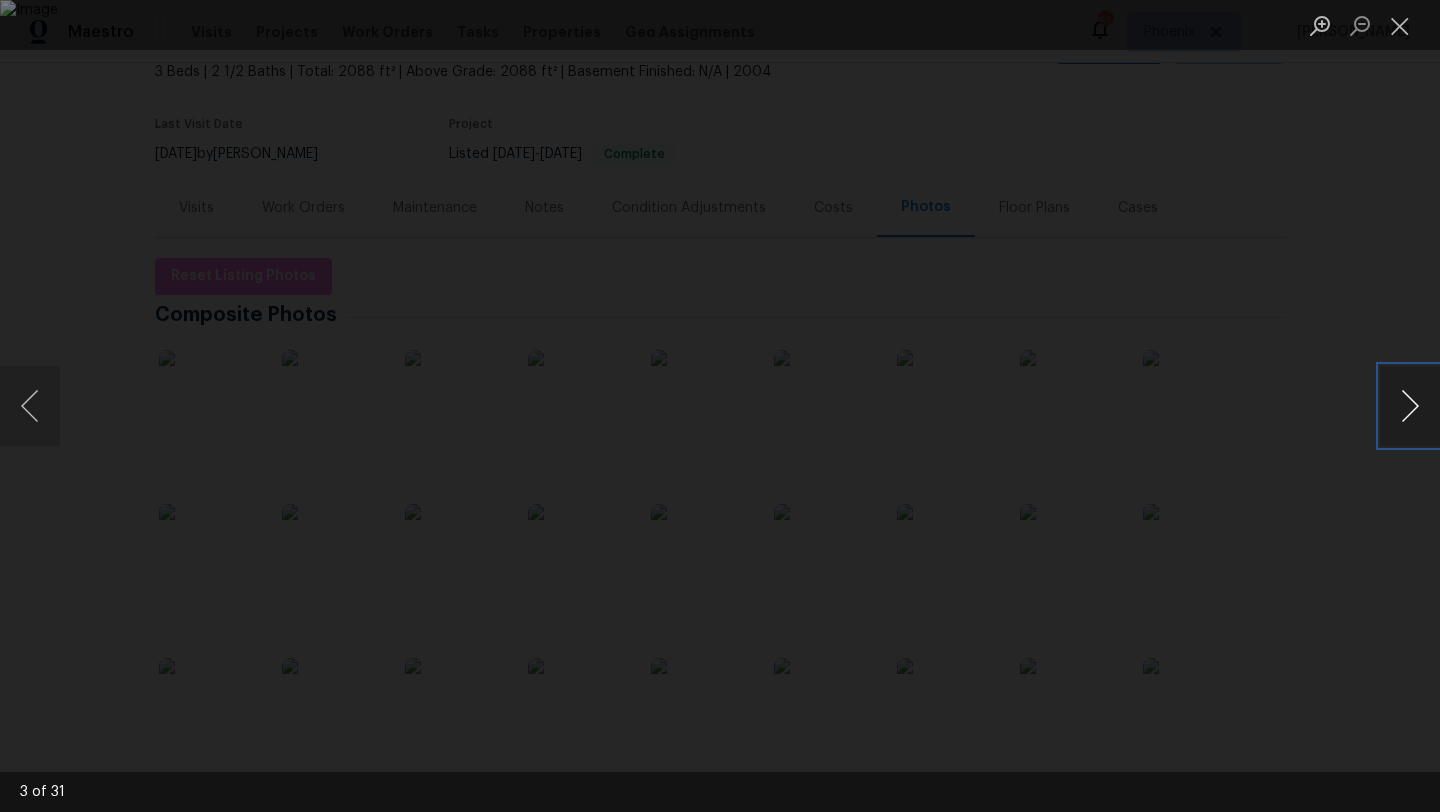 click at bounding box center [1410, 406] 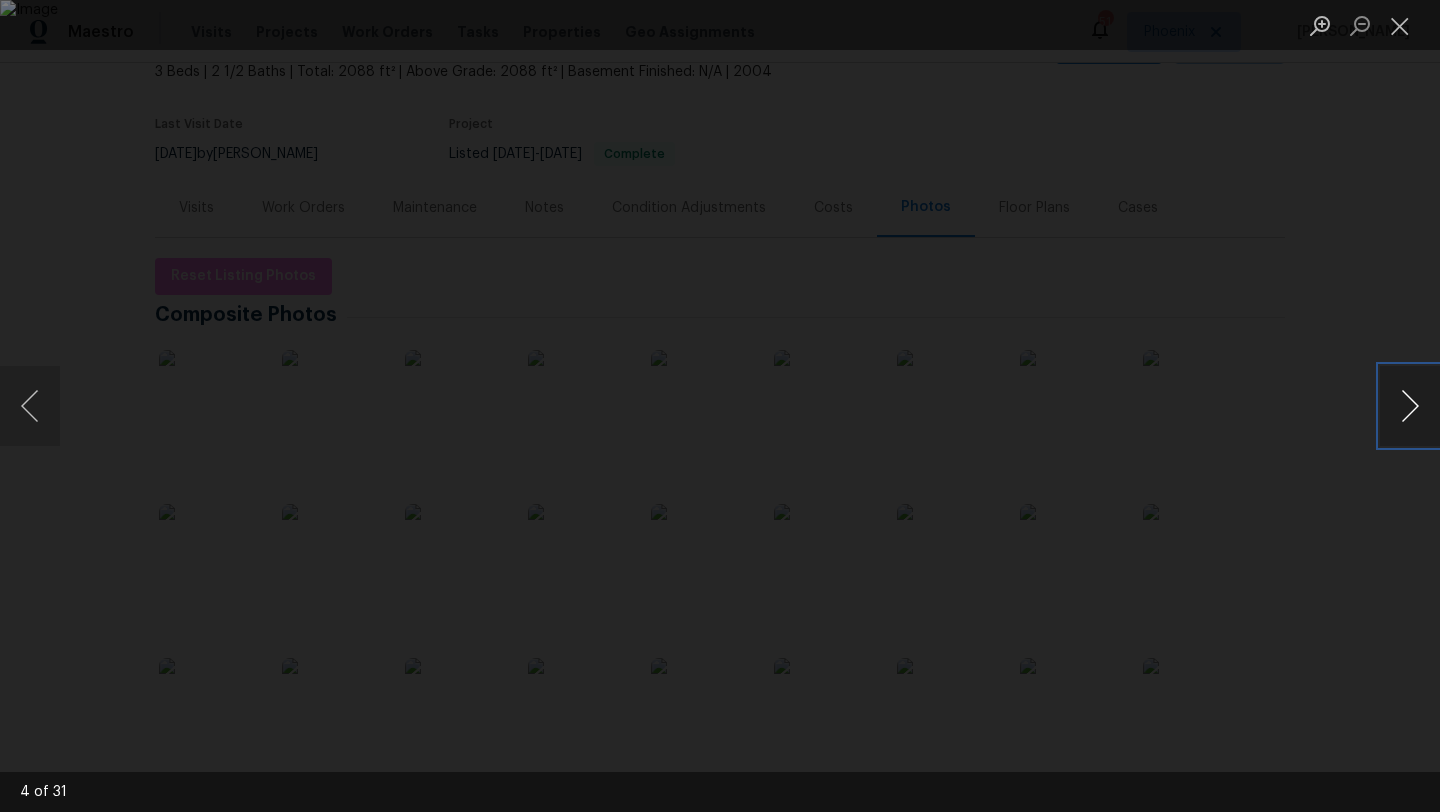 click at bounding box center (1410, 406) 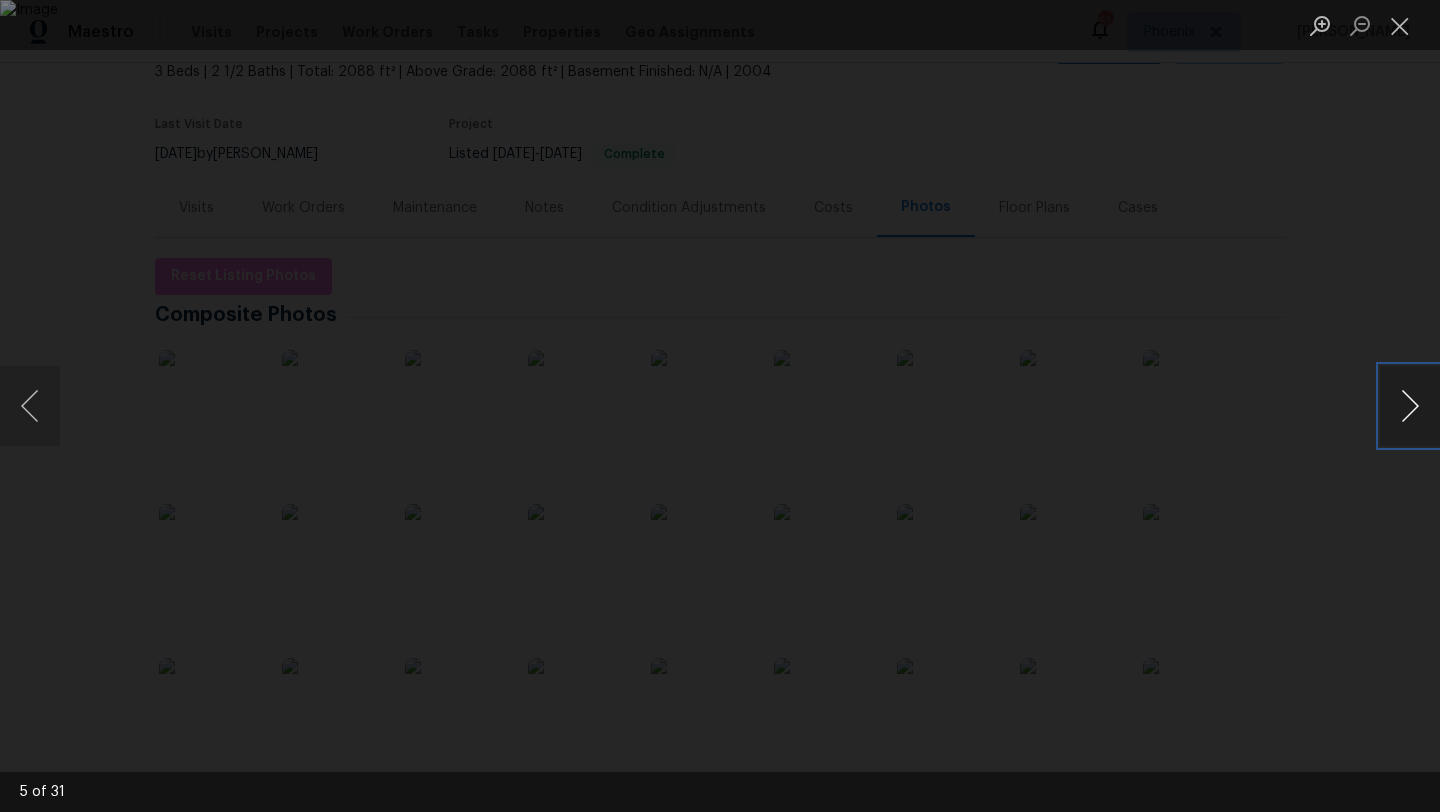 click at bounding box center (1410, 406) 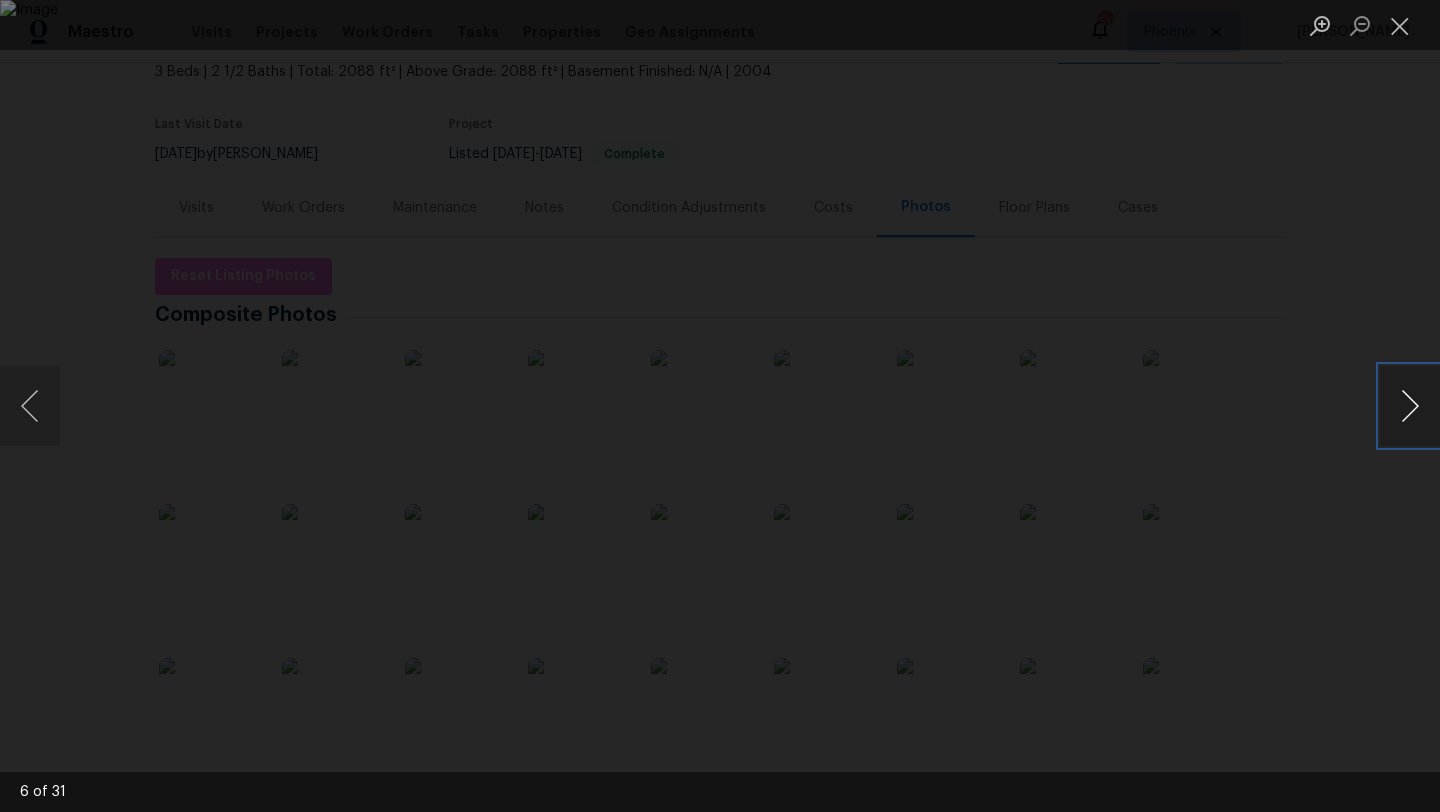 click at bounding box center (1410, 406) 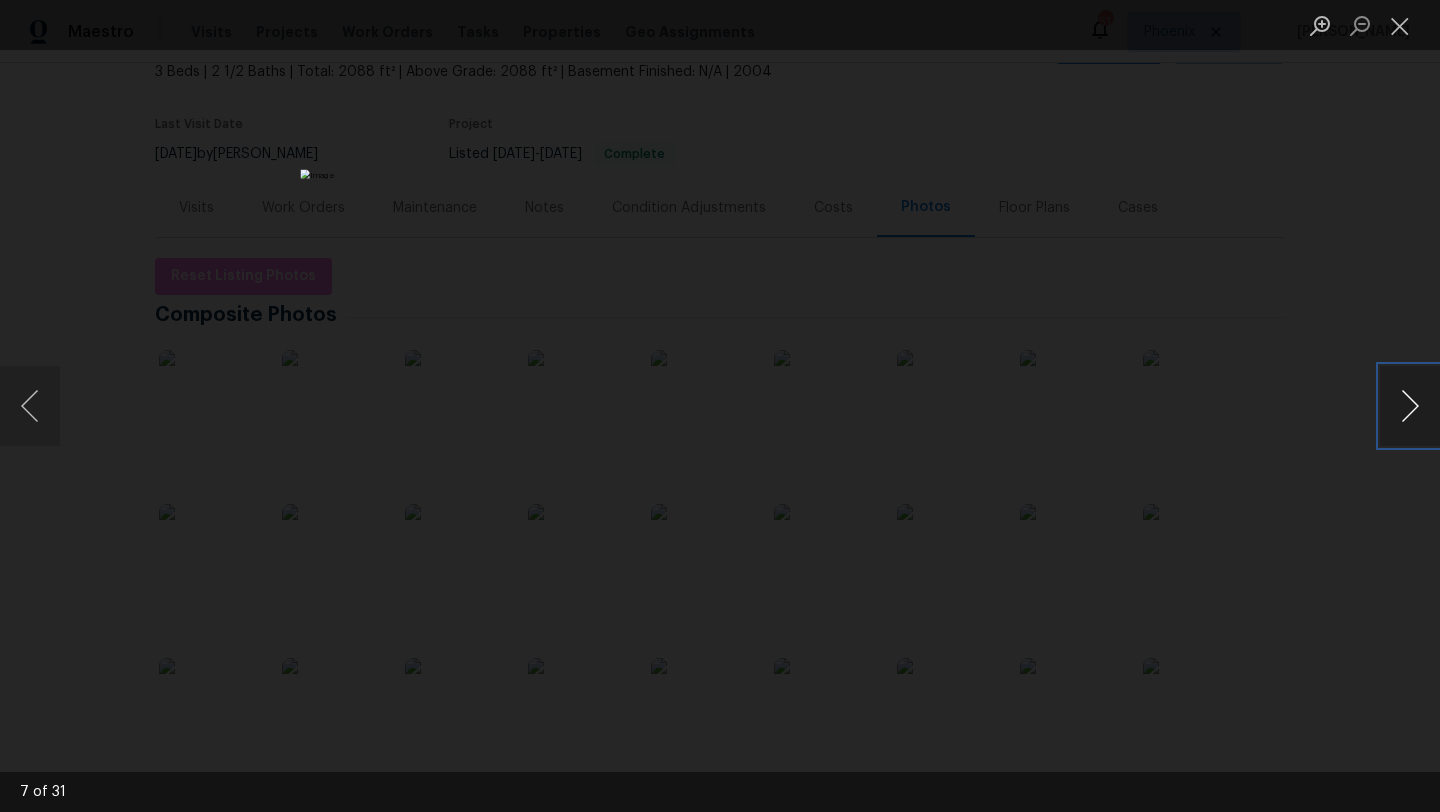click at bounding box center [1410, 406] 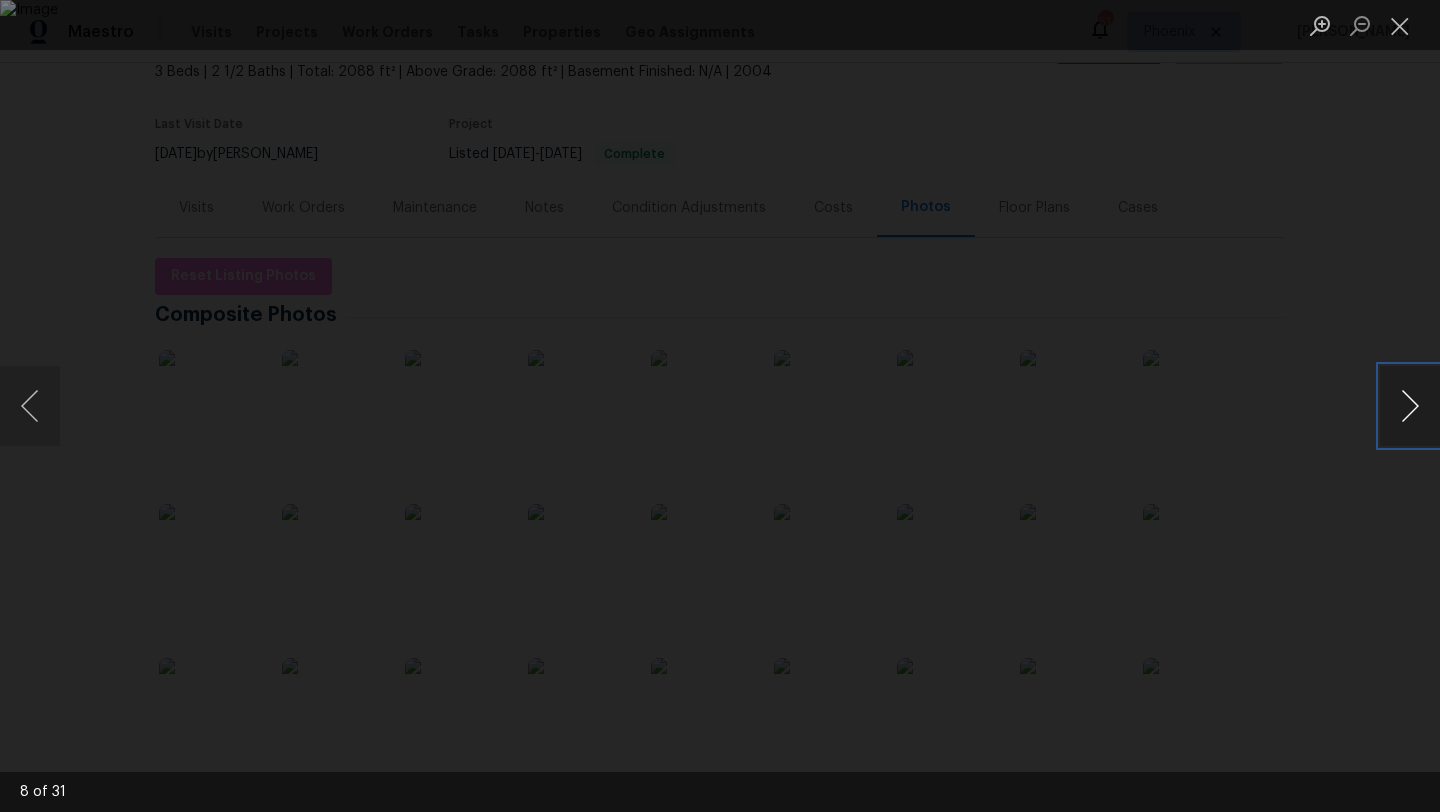click at bounding box center [1410, 406] 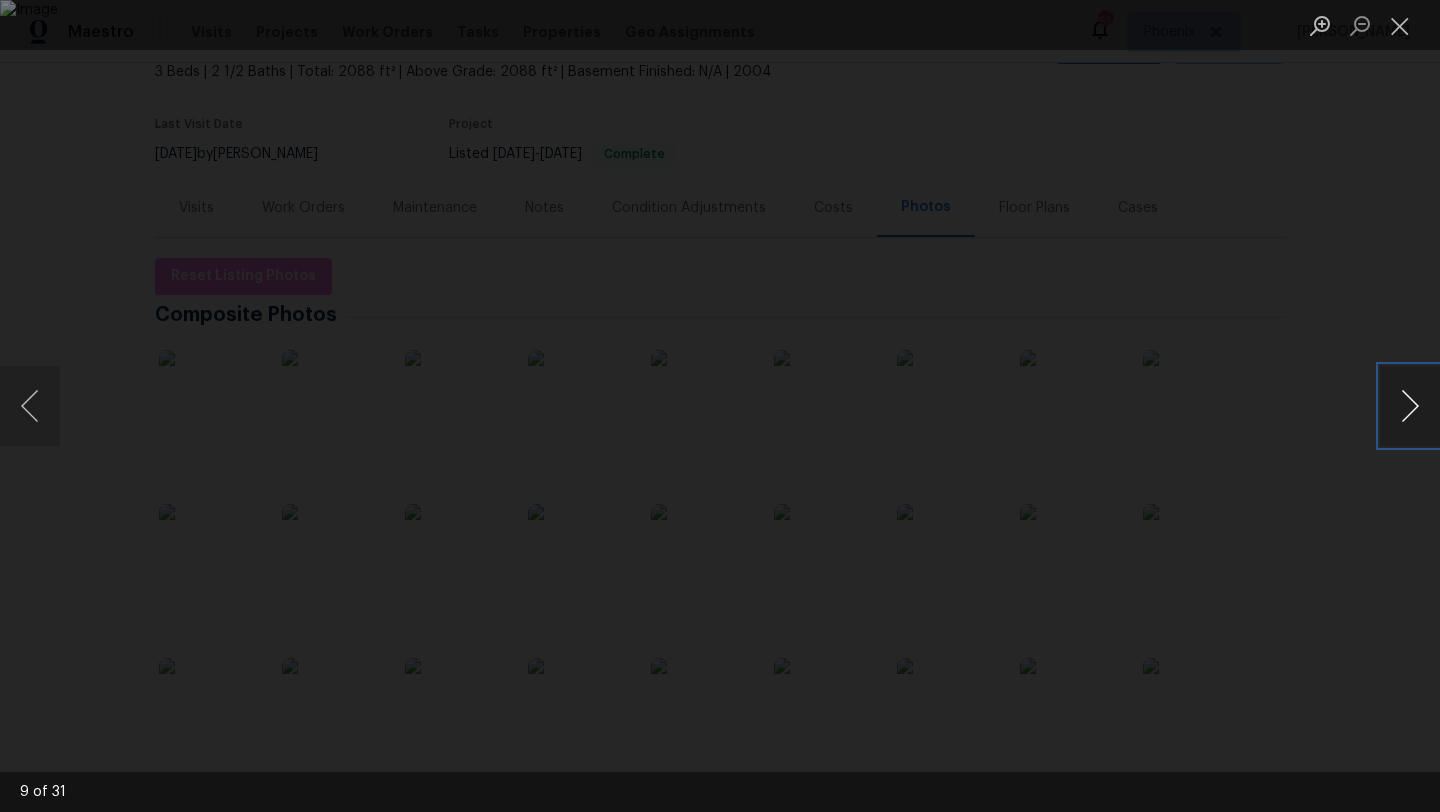 click at bounding box center [1410, 406] 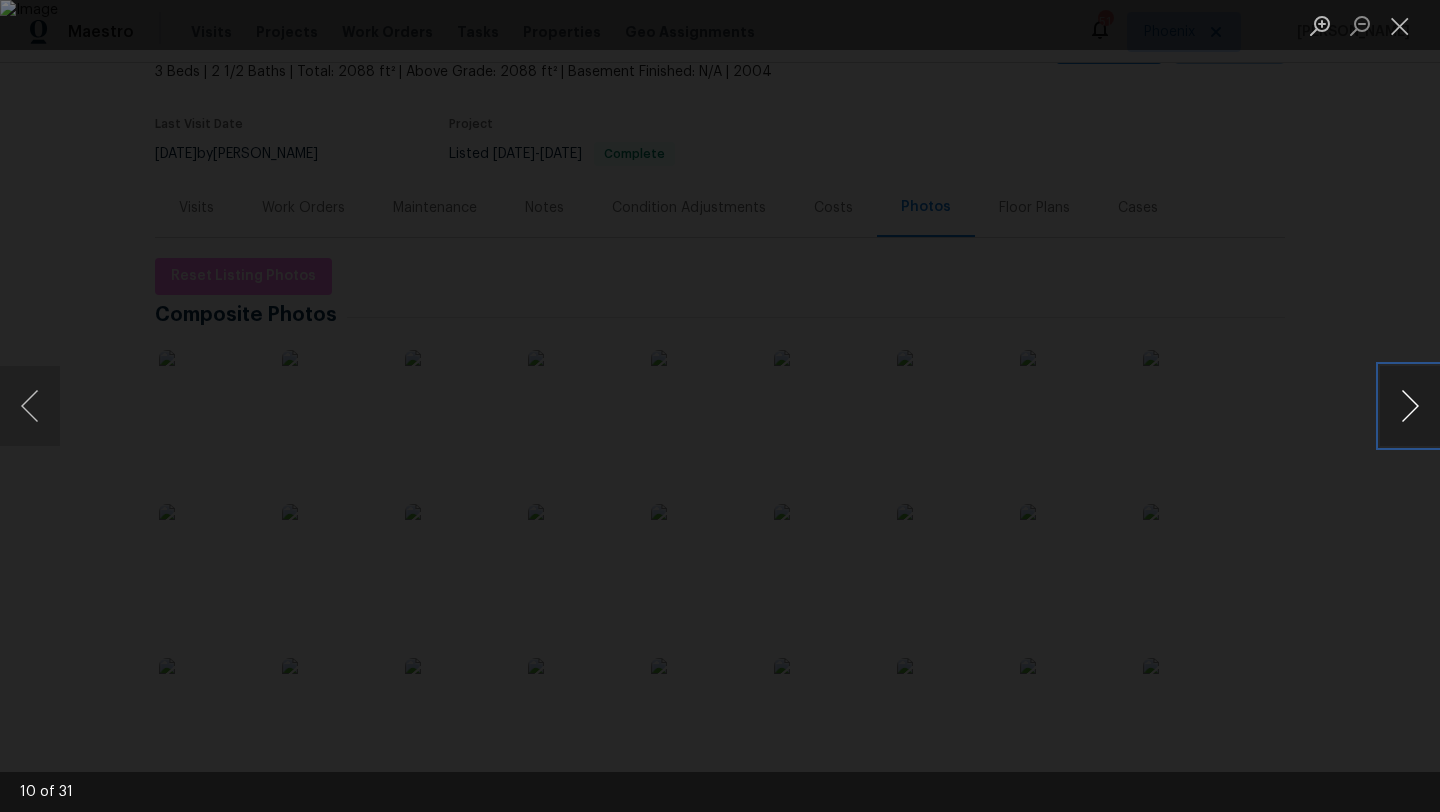 click at bounding box center [1410, 406] 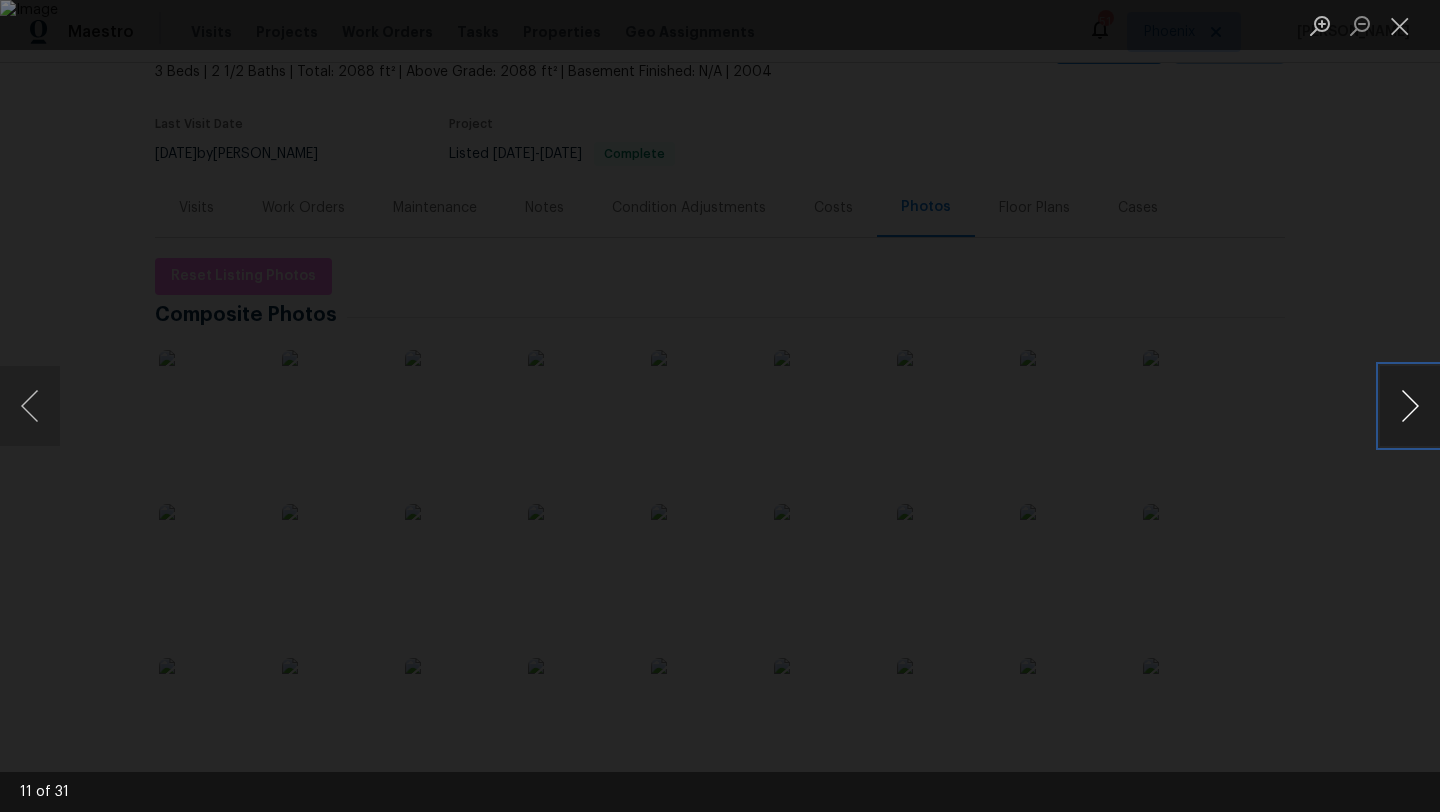 click at bounding box center (1410, 406) 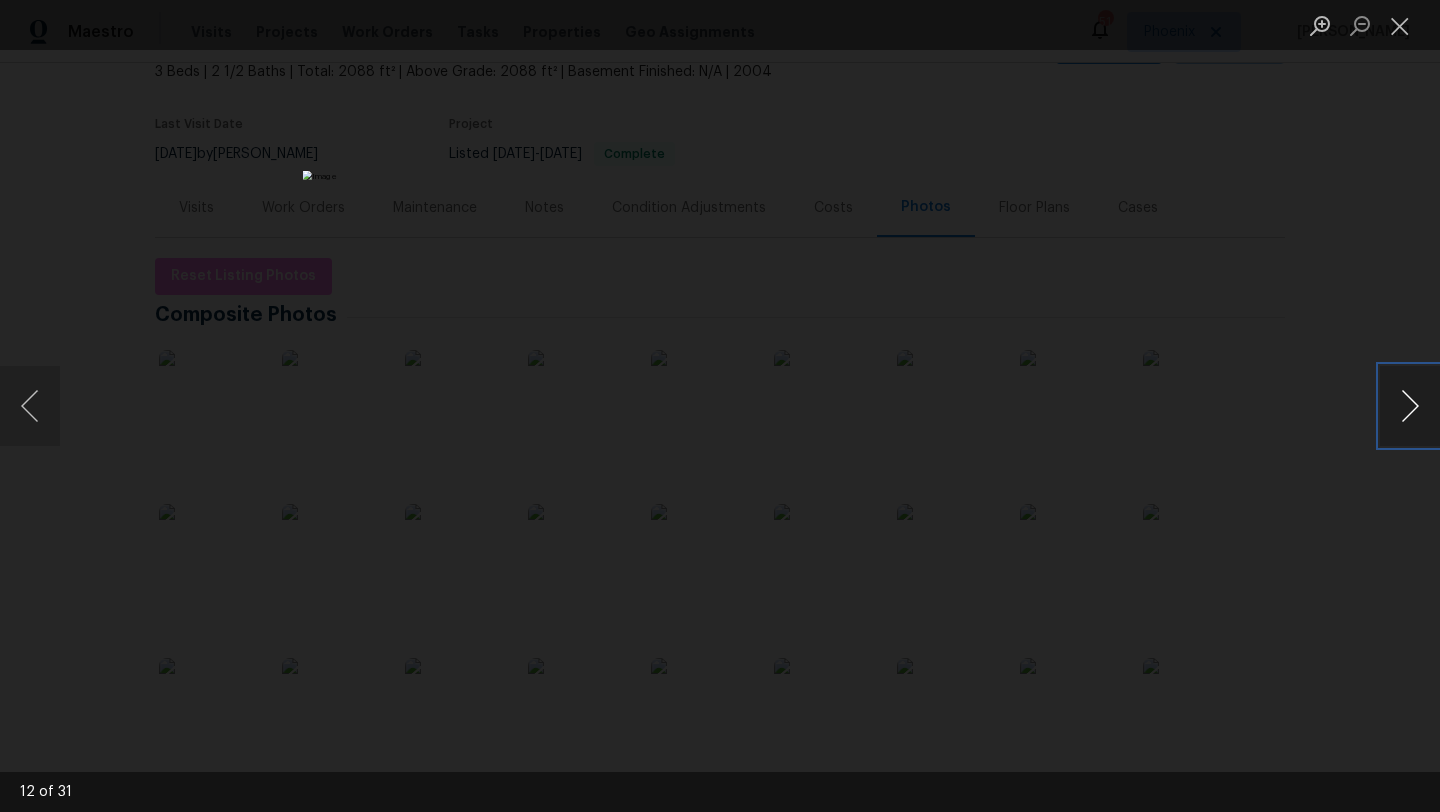 click at bounding box center [1410, 406] 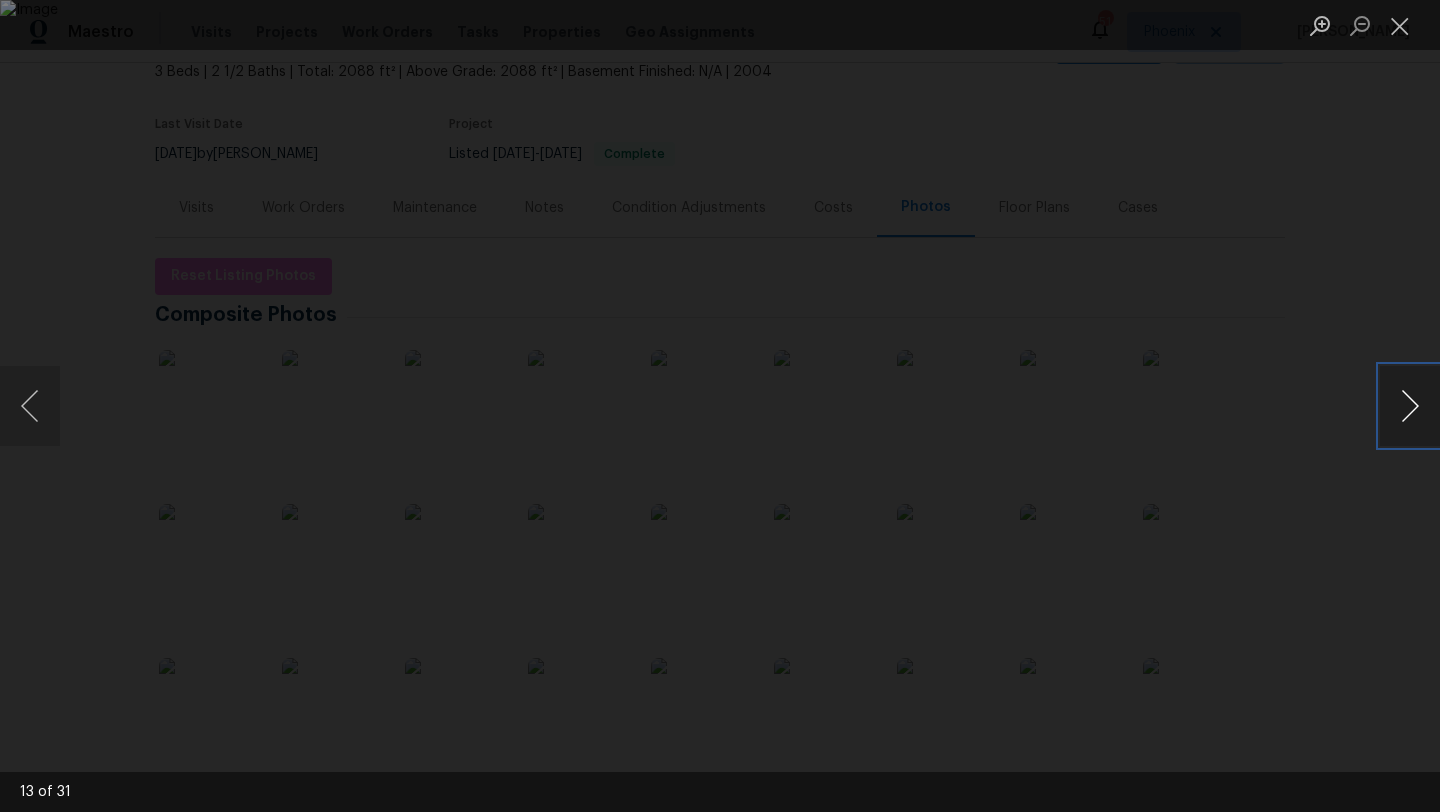 click at bounding box center [1410, 406] 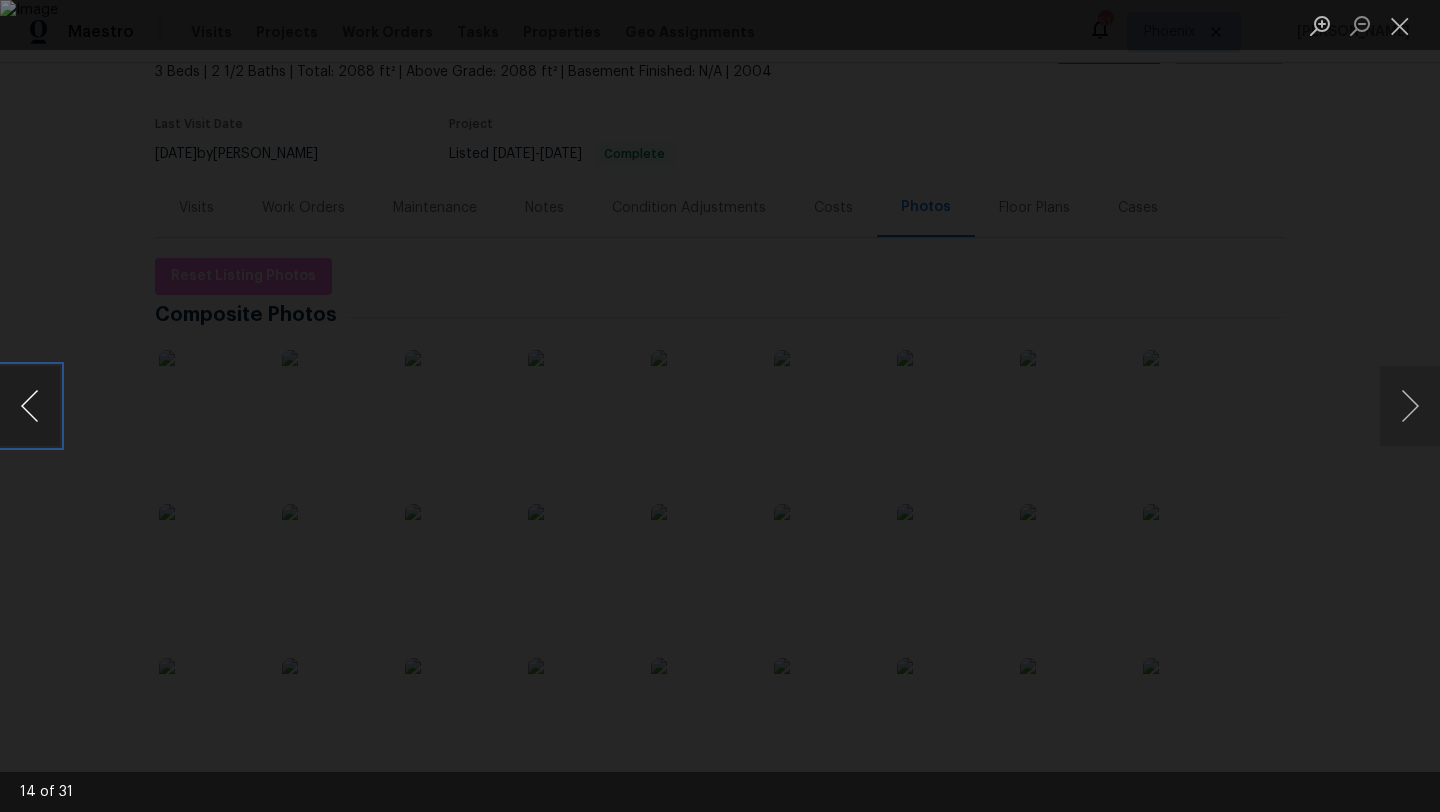 click at bounding box center [30, 406] 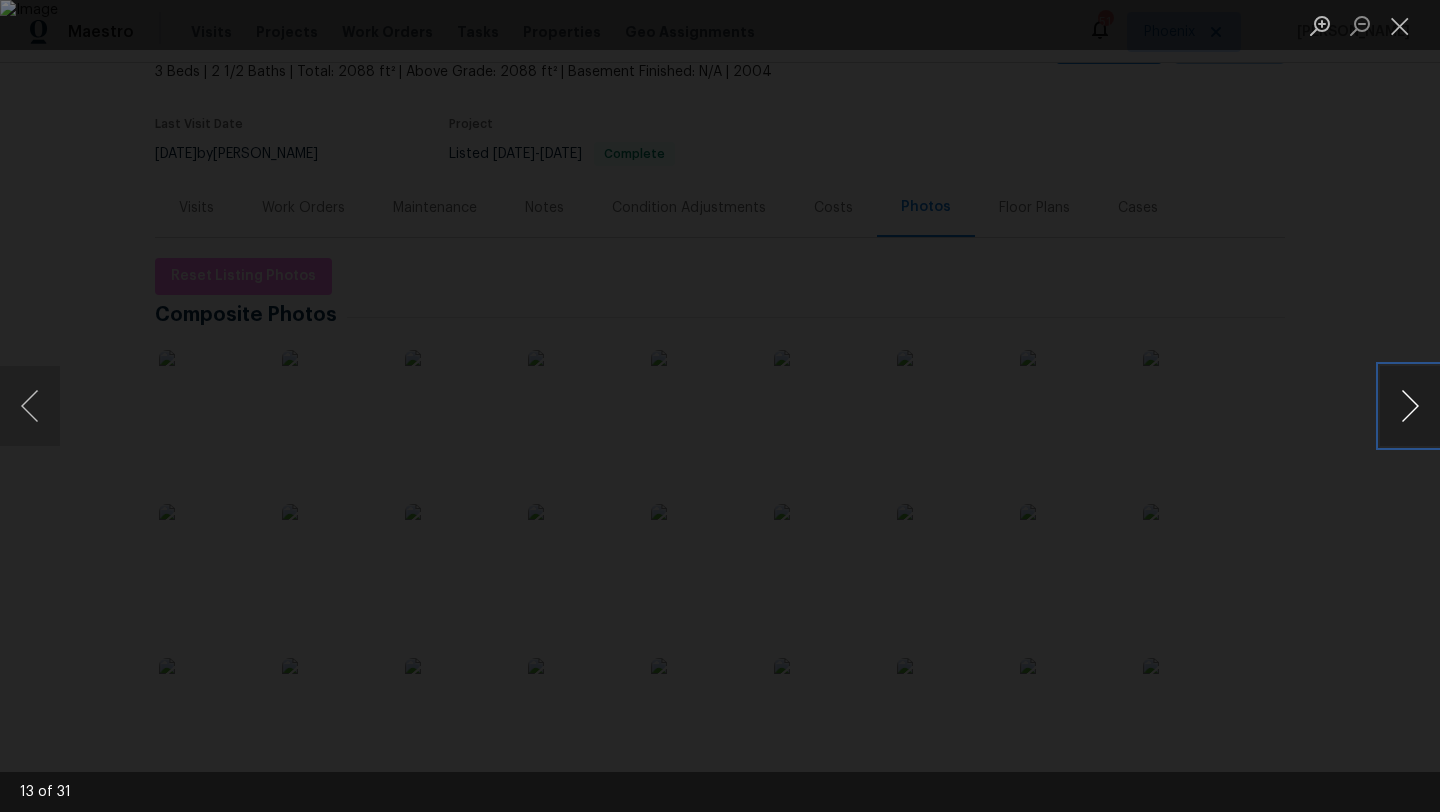 click at bounding box center (1410, 406) 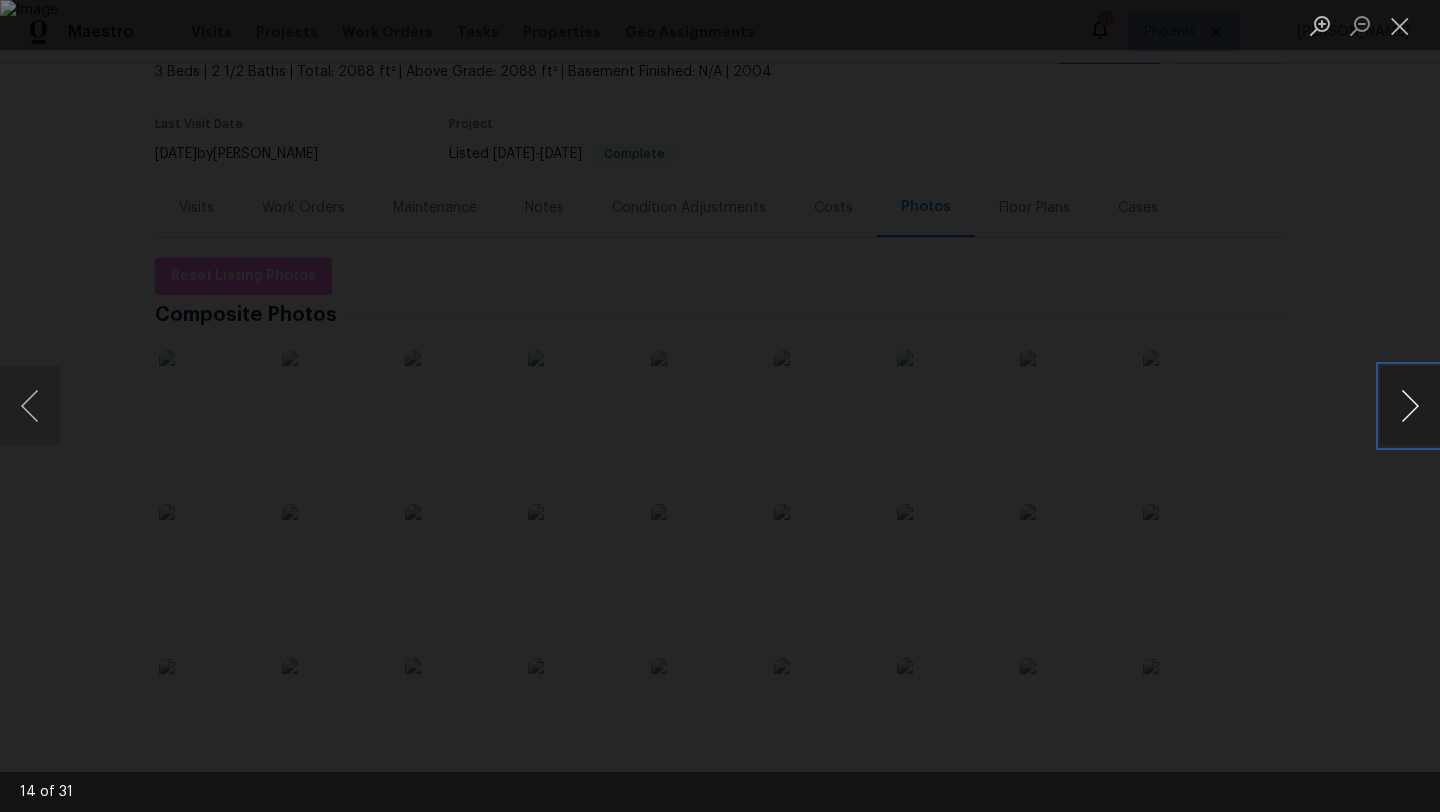 click at bounding box center [1410, 406] 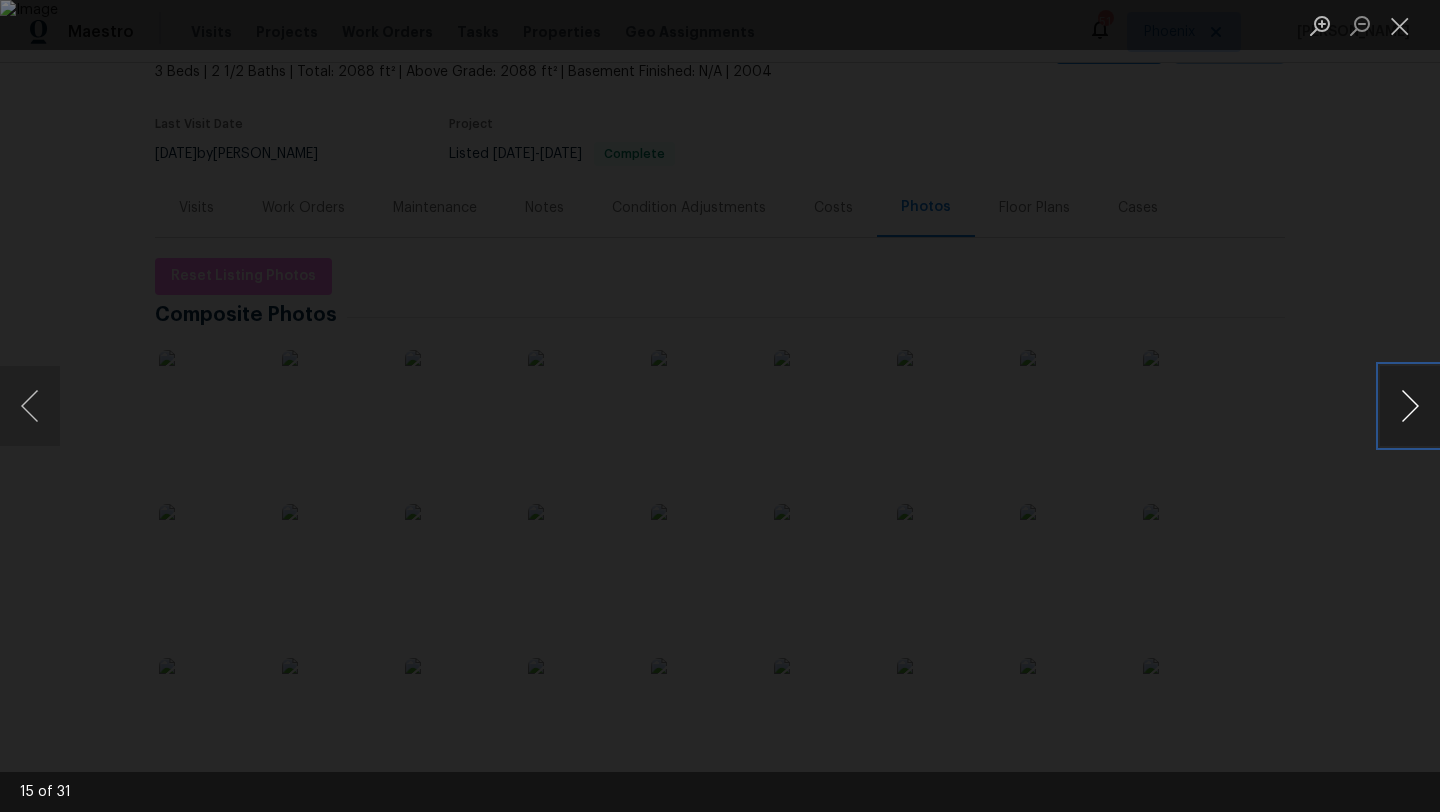 click at bounding box center [1410, 406] 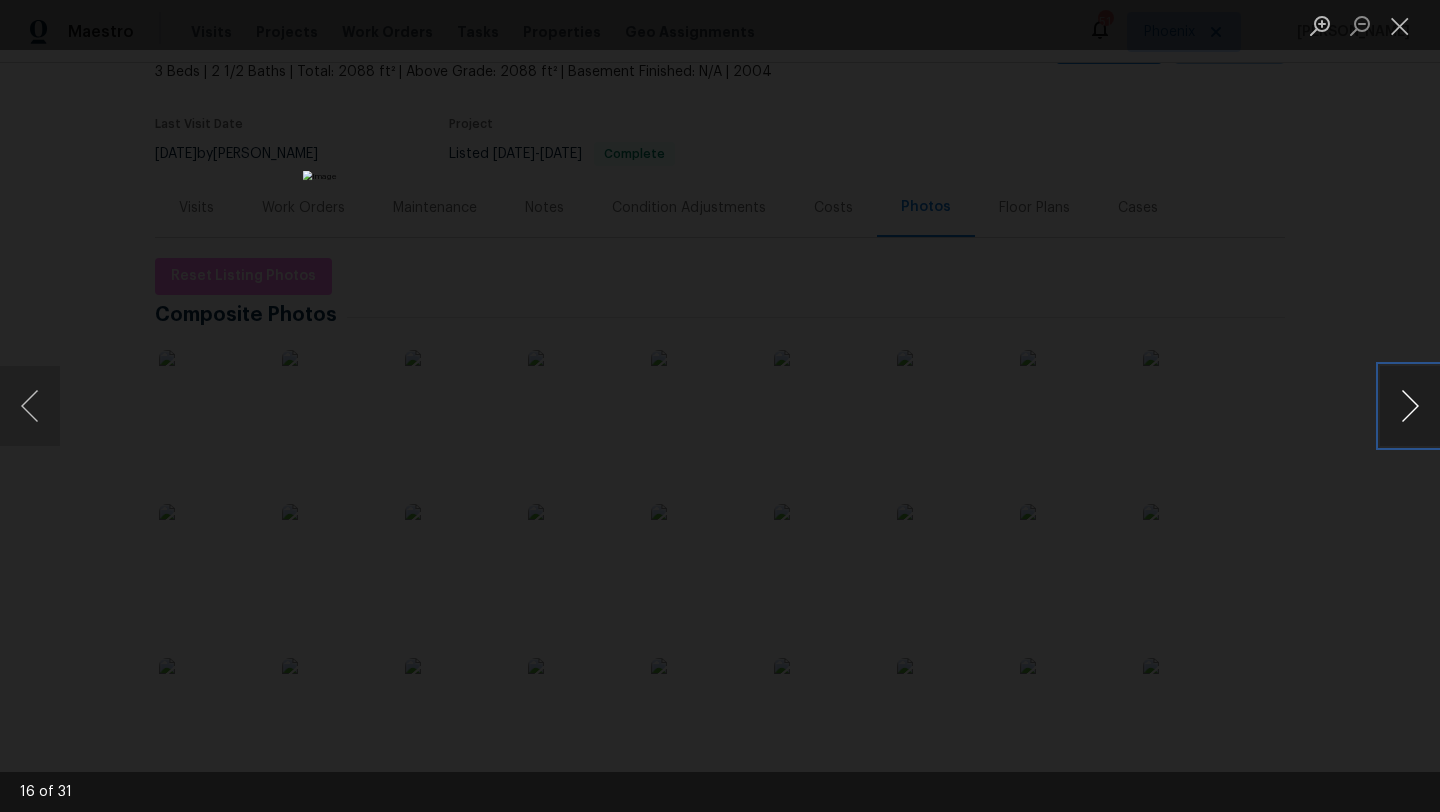 click at bounding box center (1410, 406) 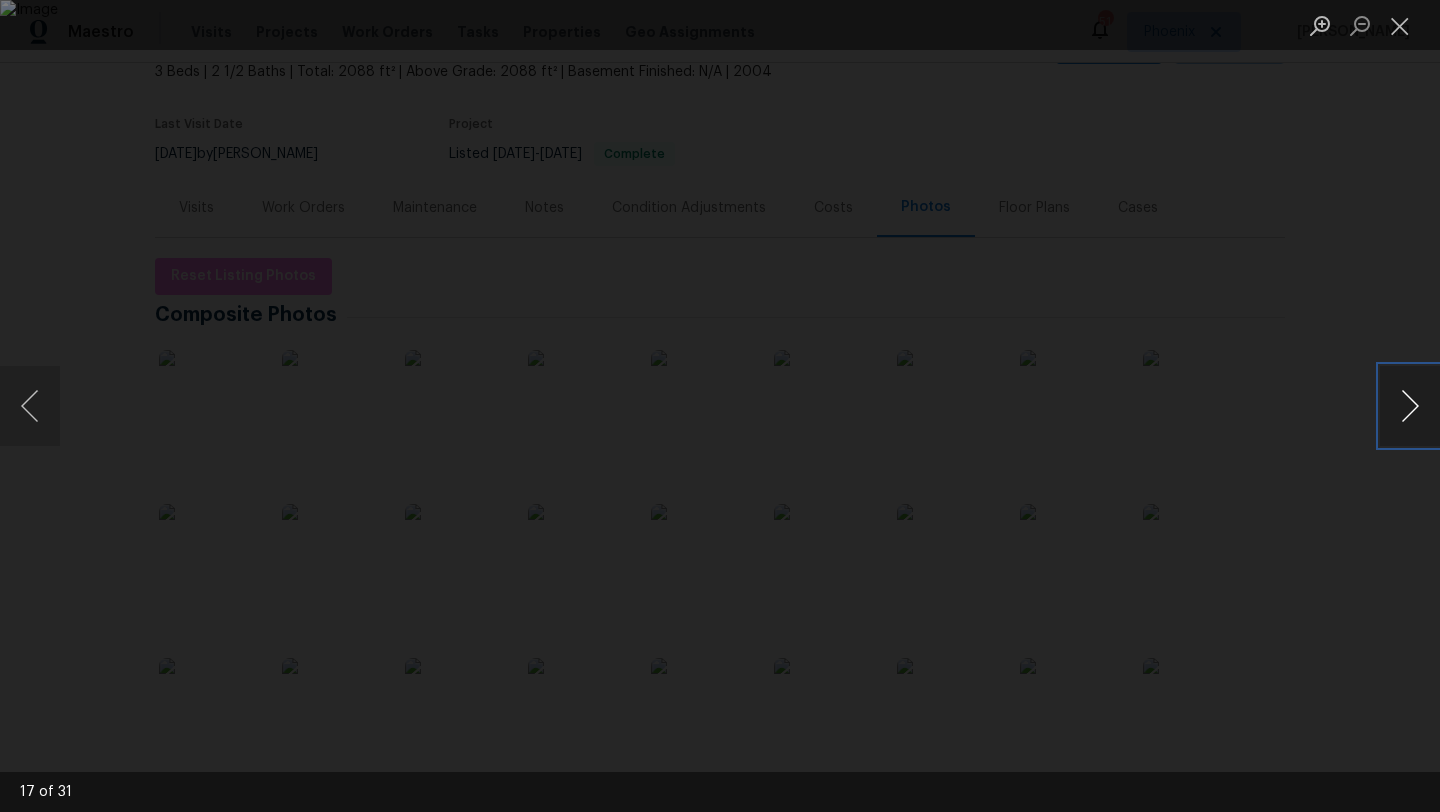 click at bounding box center (1410, 406) 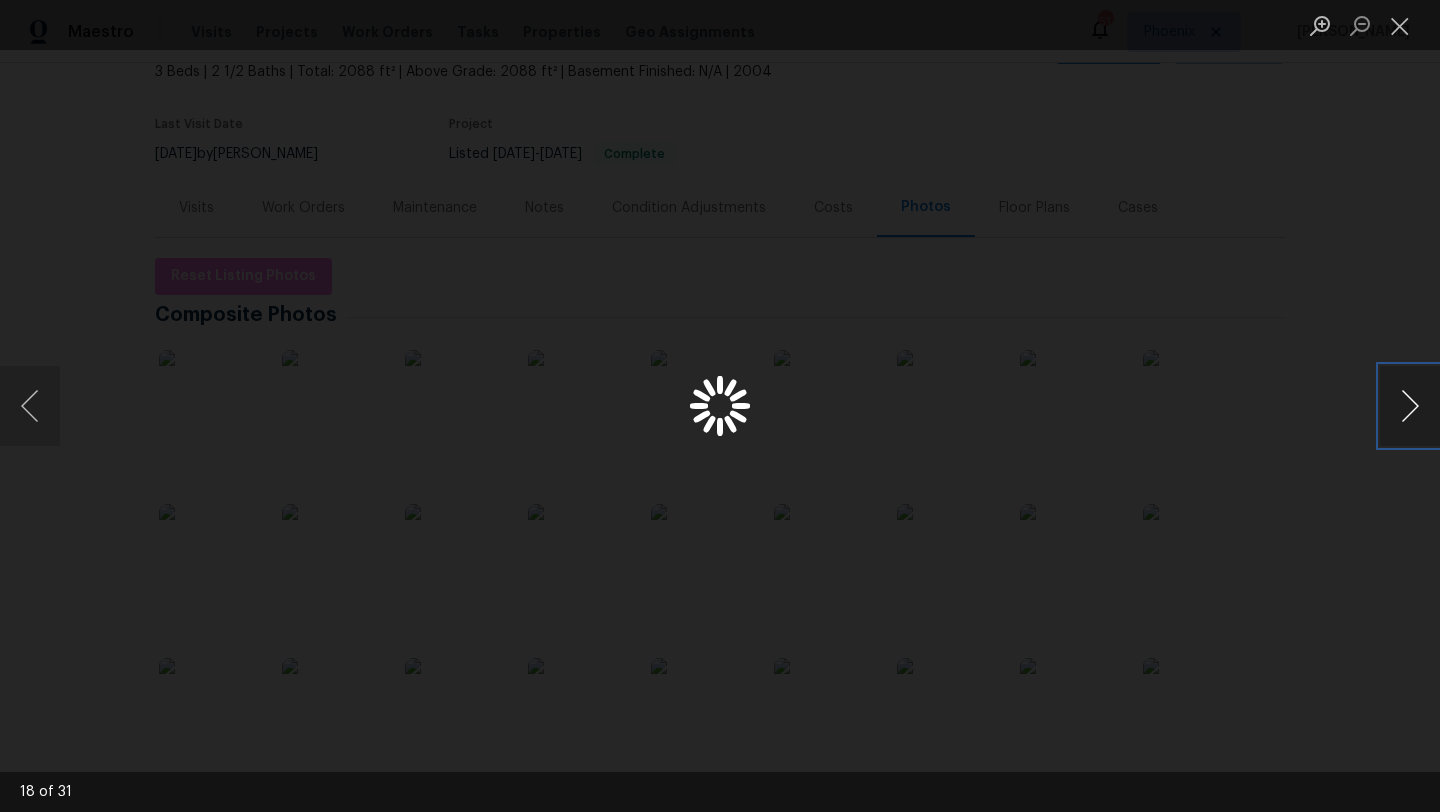 click at bounding box center (1410, 406) 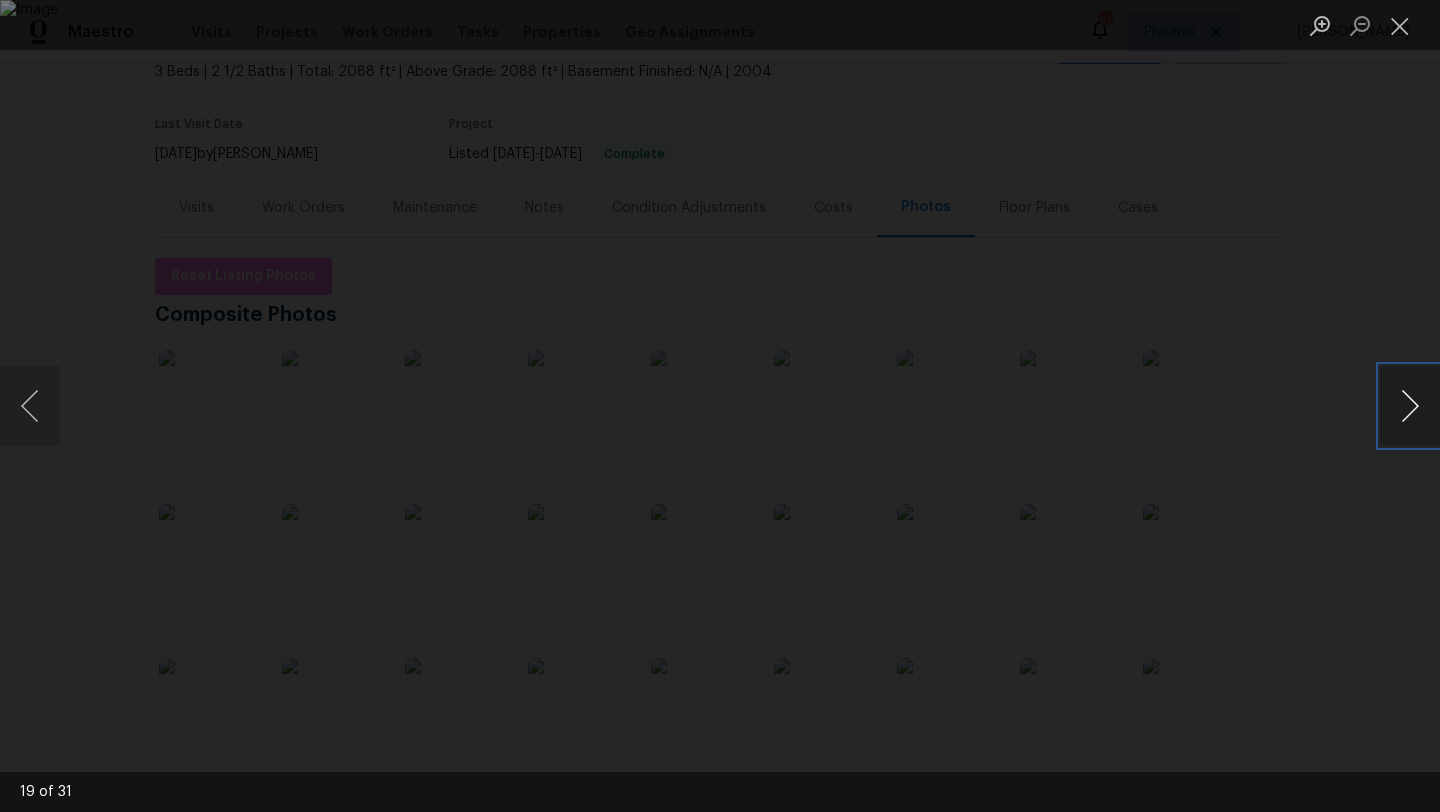 click at bounding box center [1410, 406] 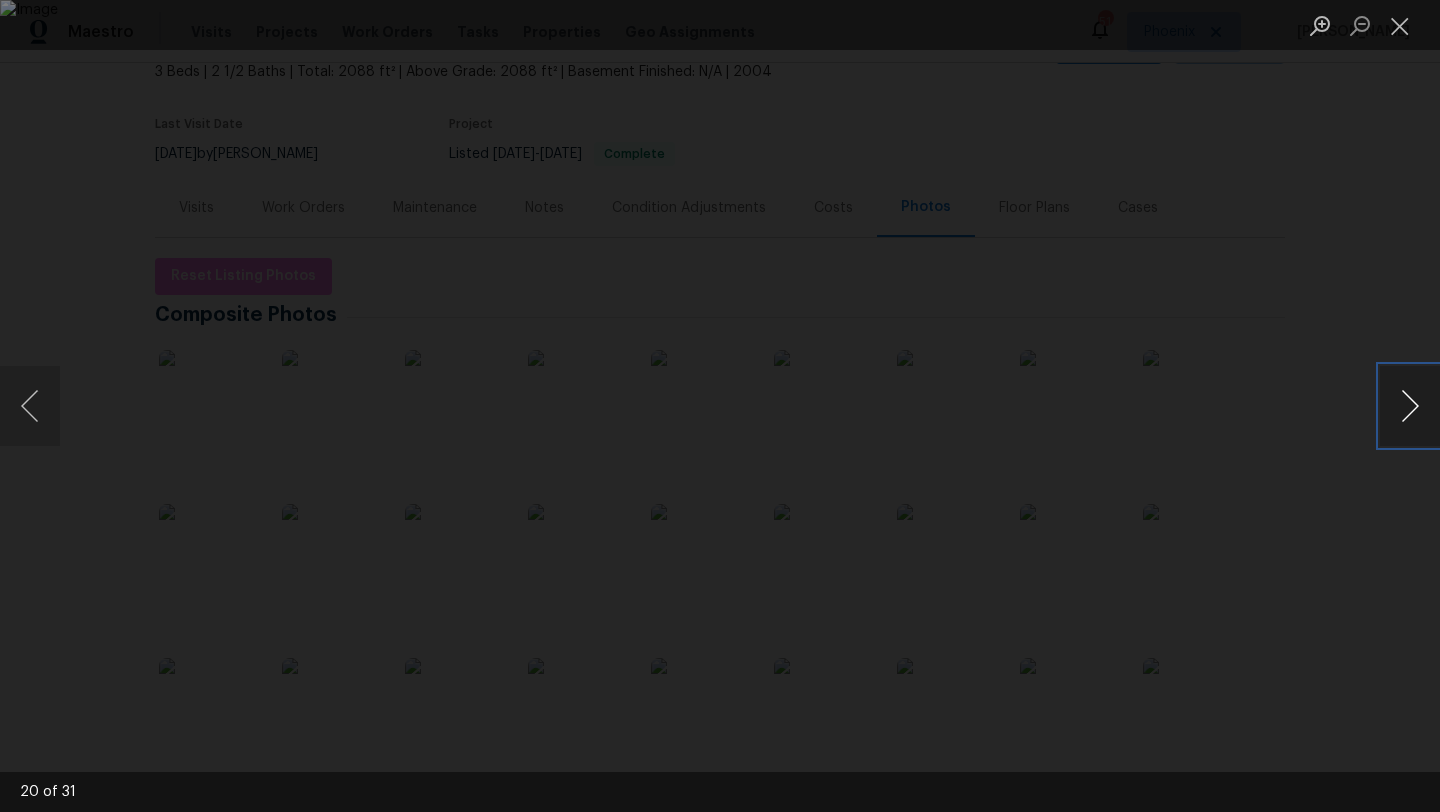 click at bounding box center [1410, 406] 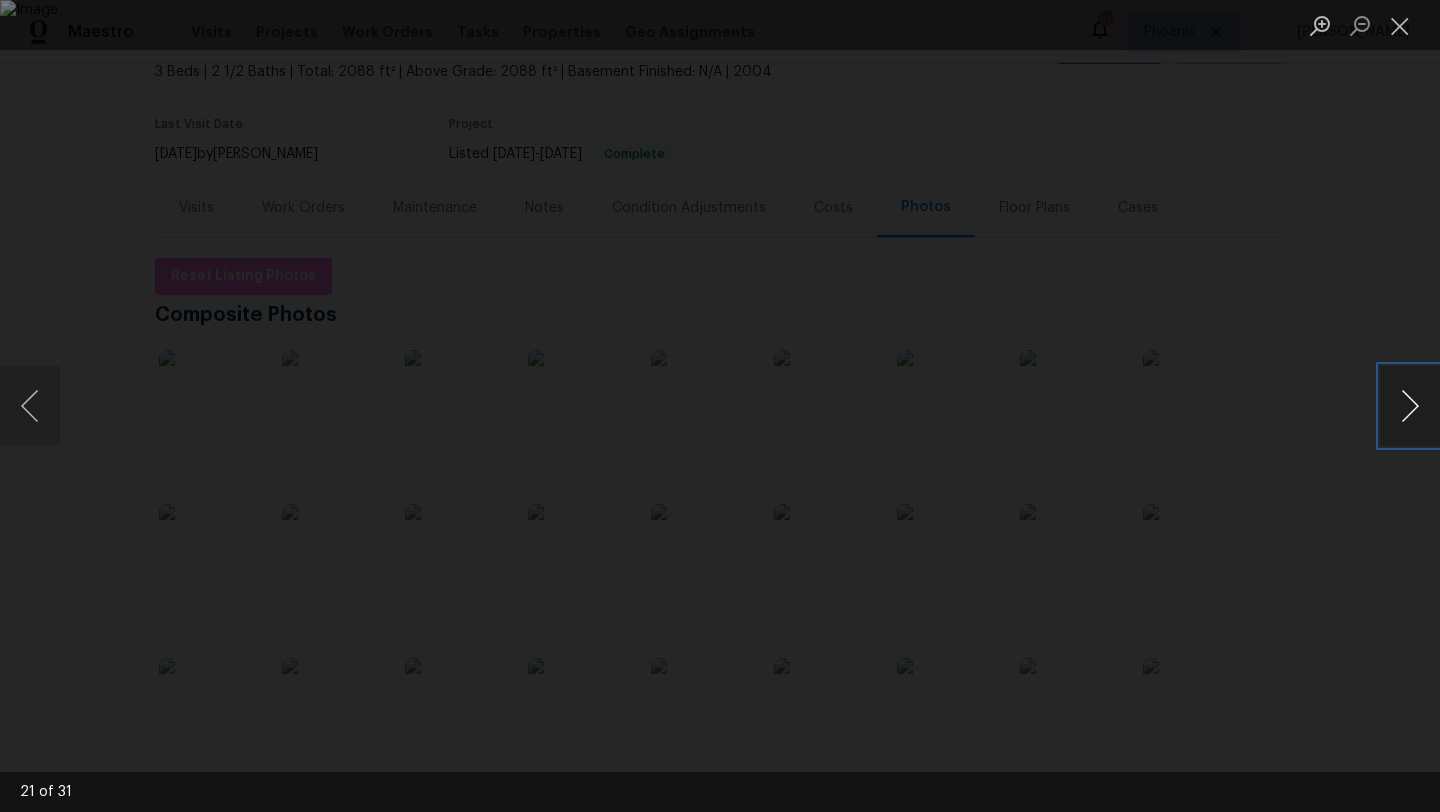 click at bounding box center [1410, 406] 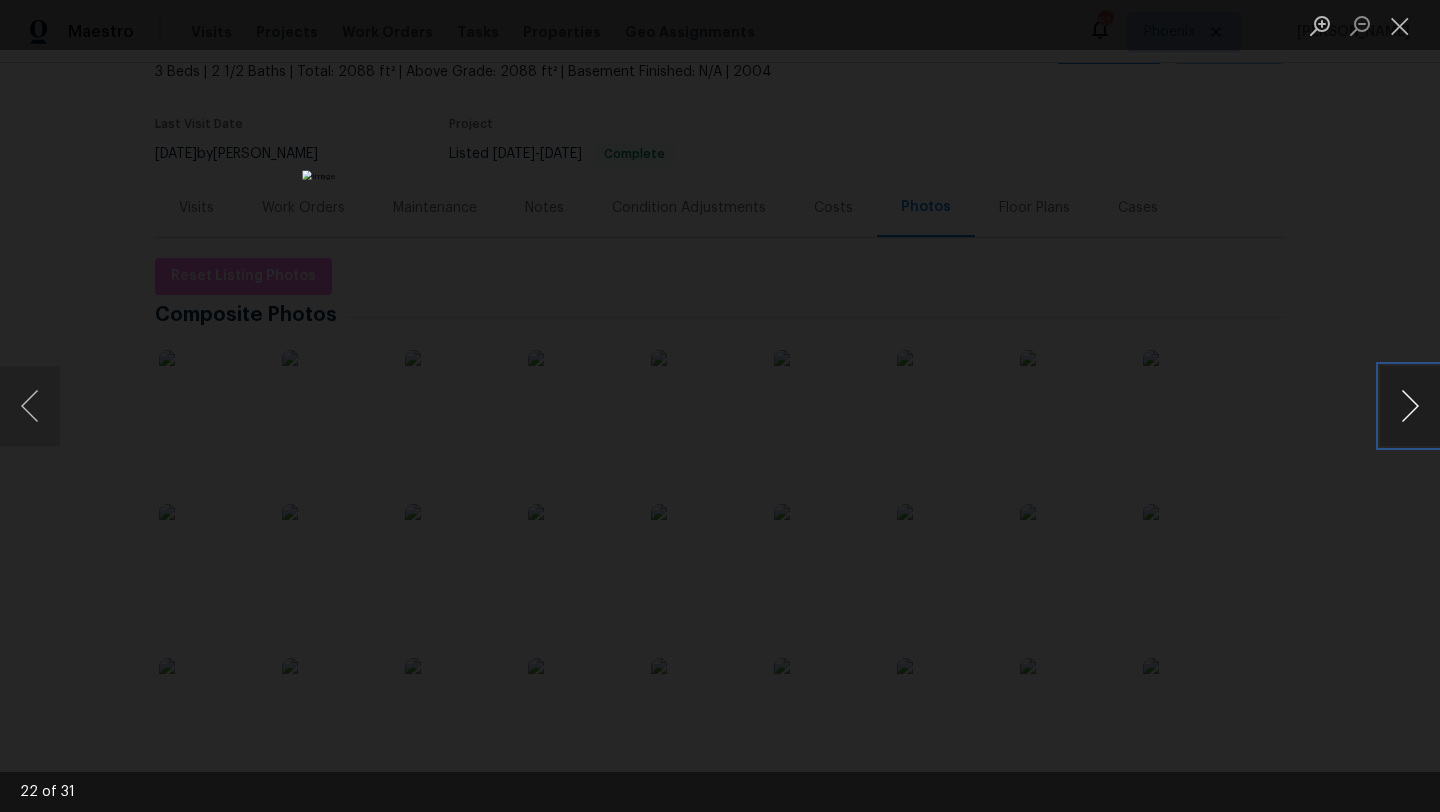 click at bounding box center (1410, 406) 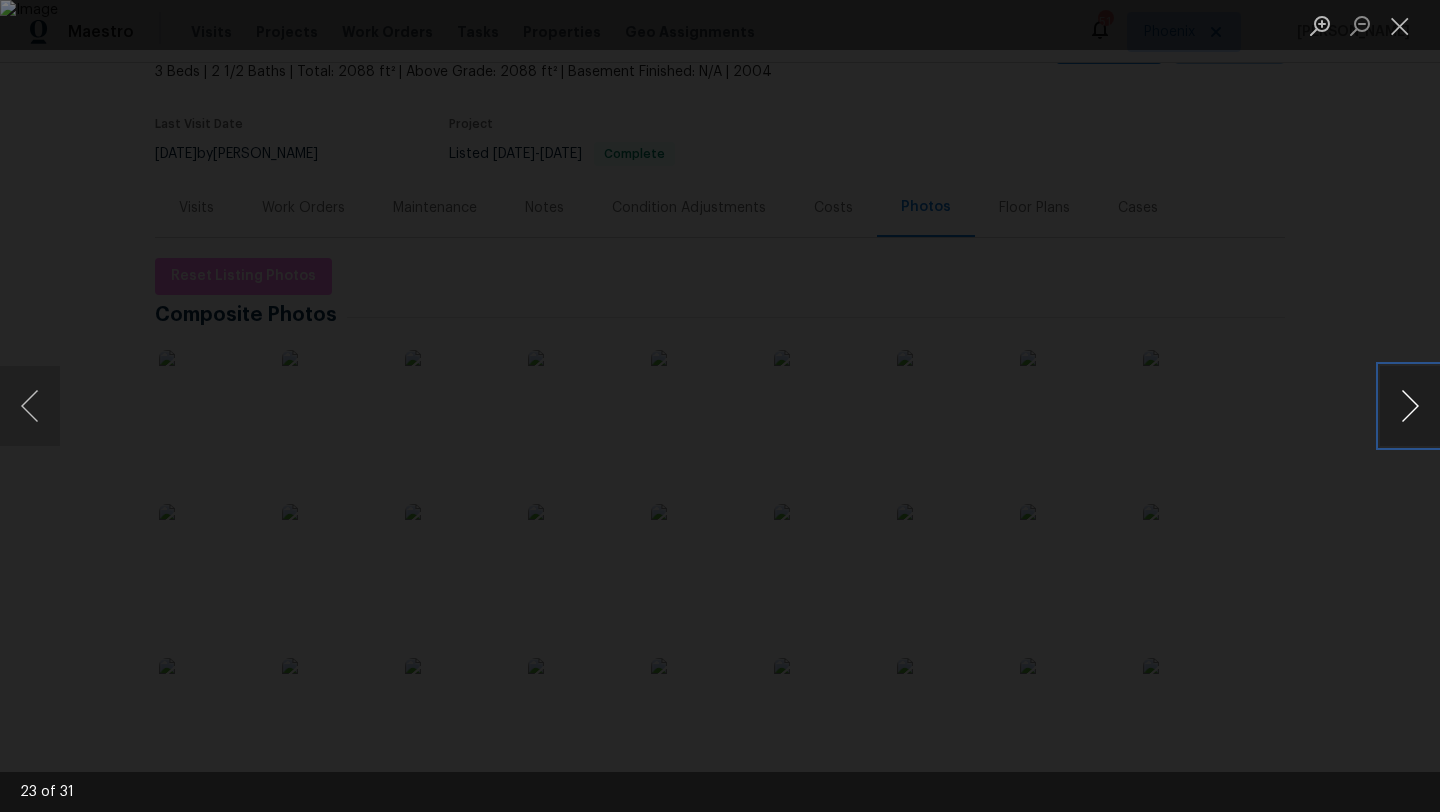 click at bounding box center (1410, 406) 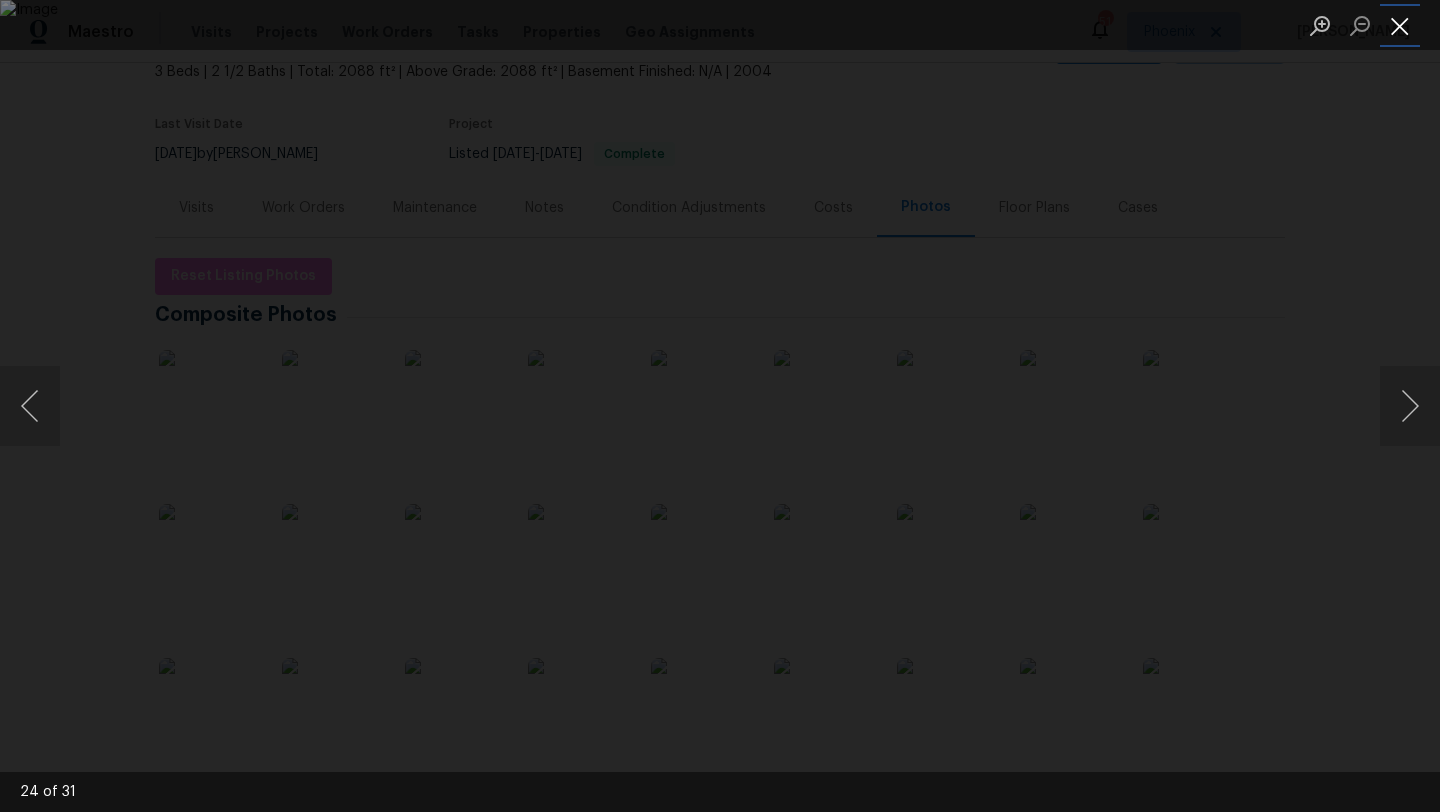 click at bounding box center [1400, 25] 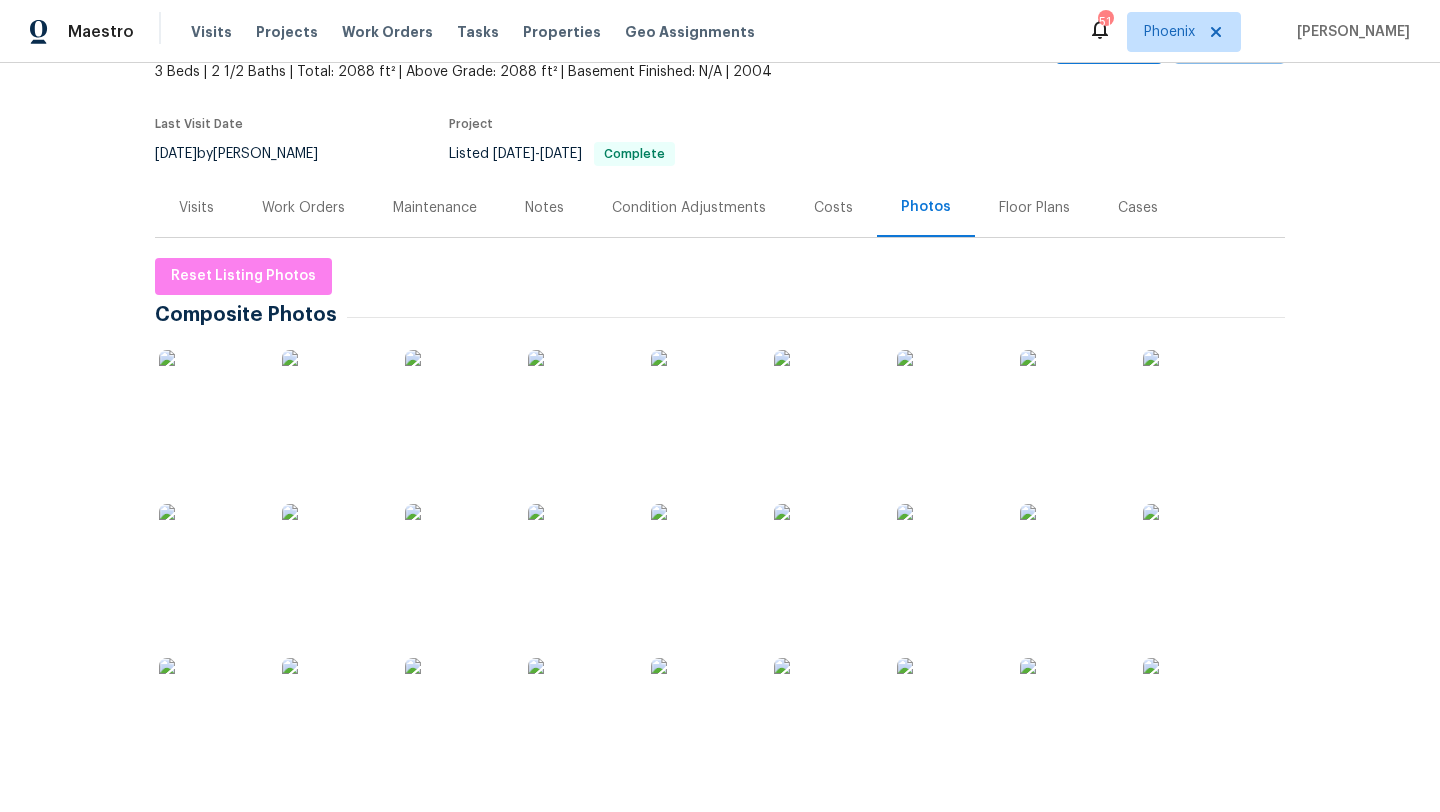 scroll, scrollTop: 0, scrollLeft: 0, axis: both 